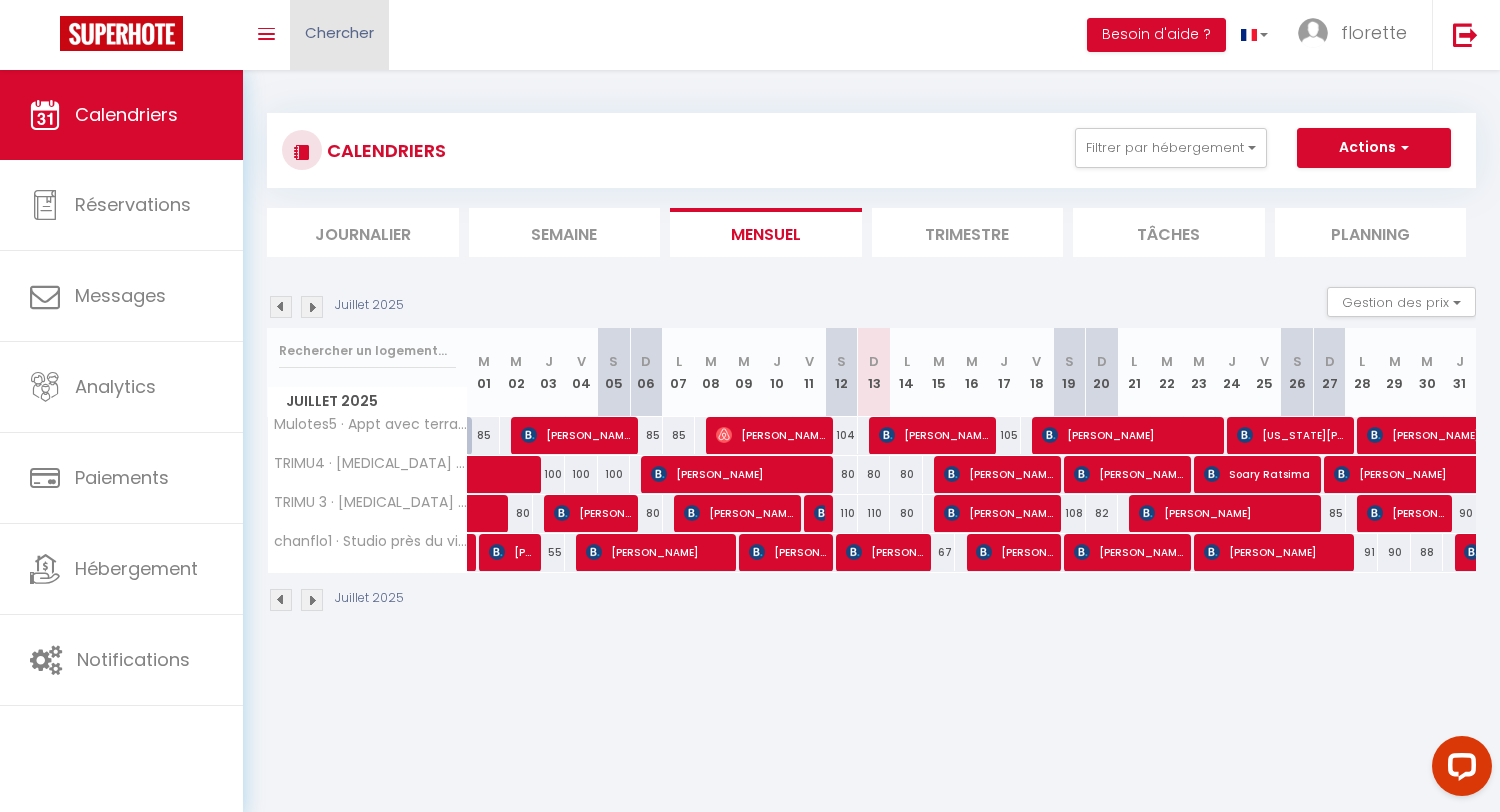 scroll, scrollTop: 0, scrollLeft: 0, axis: both 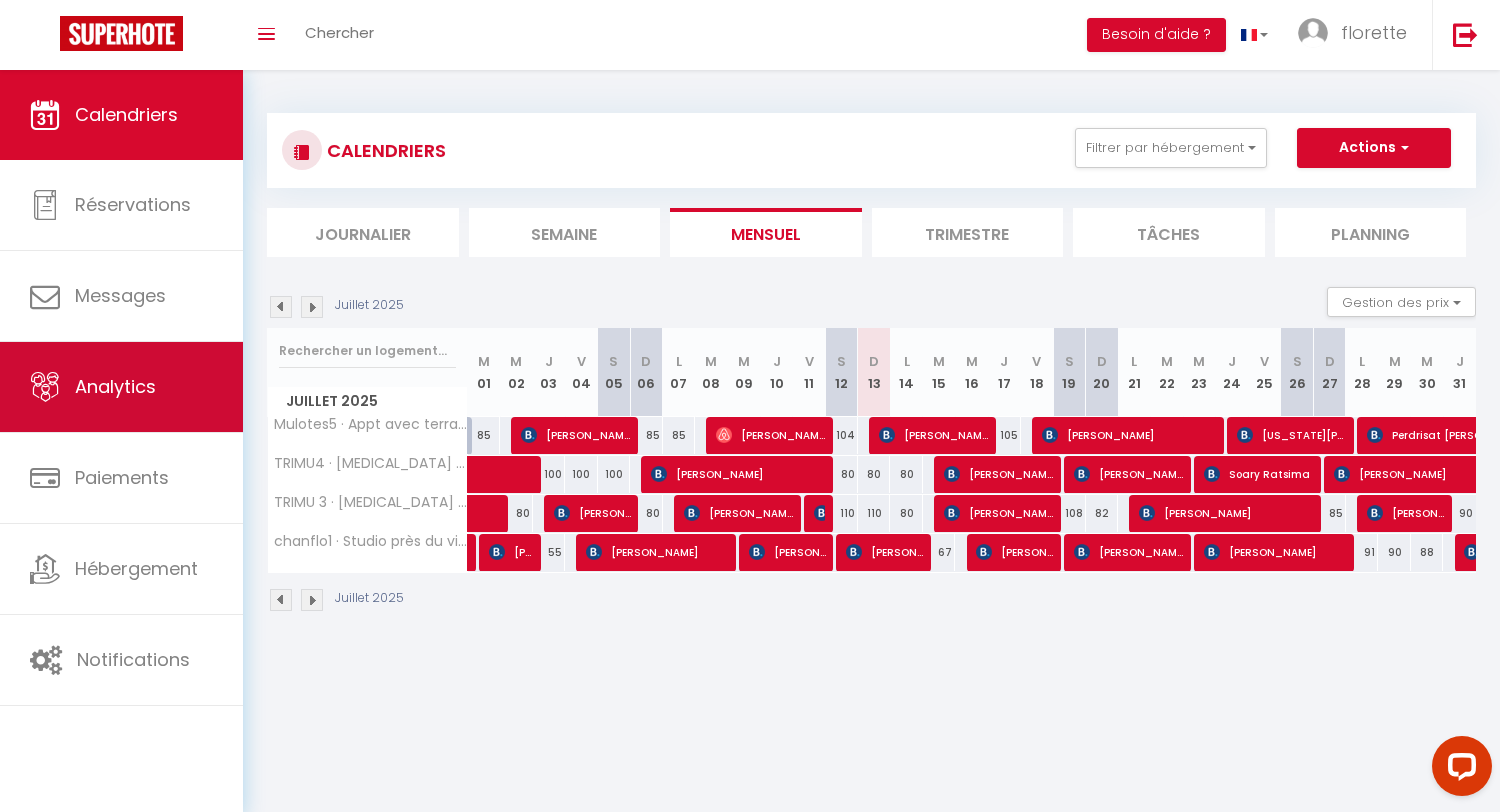 click on "Analytics" at bounding box center (115, 386) 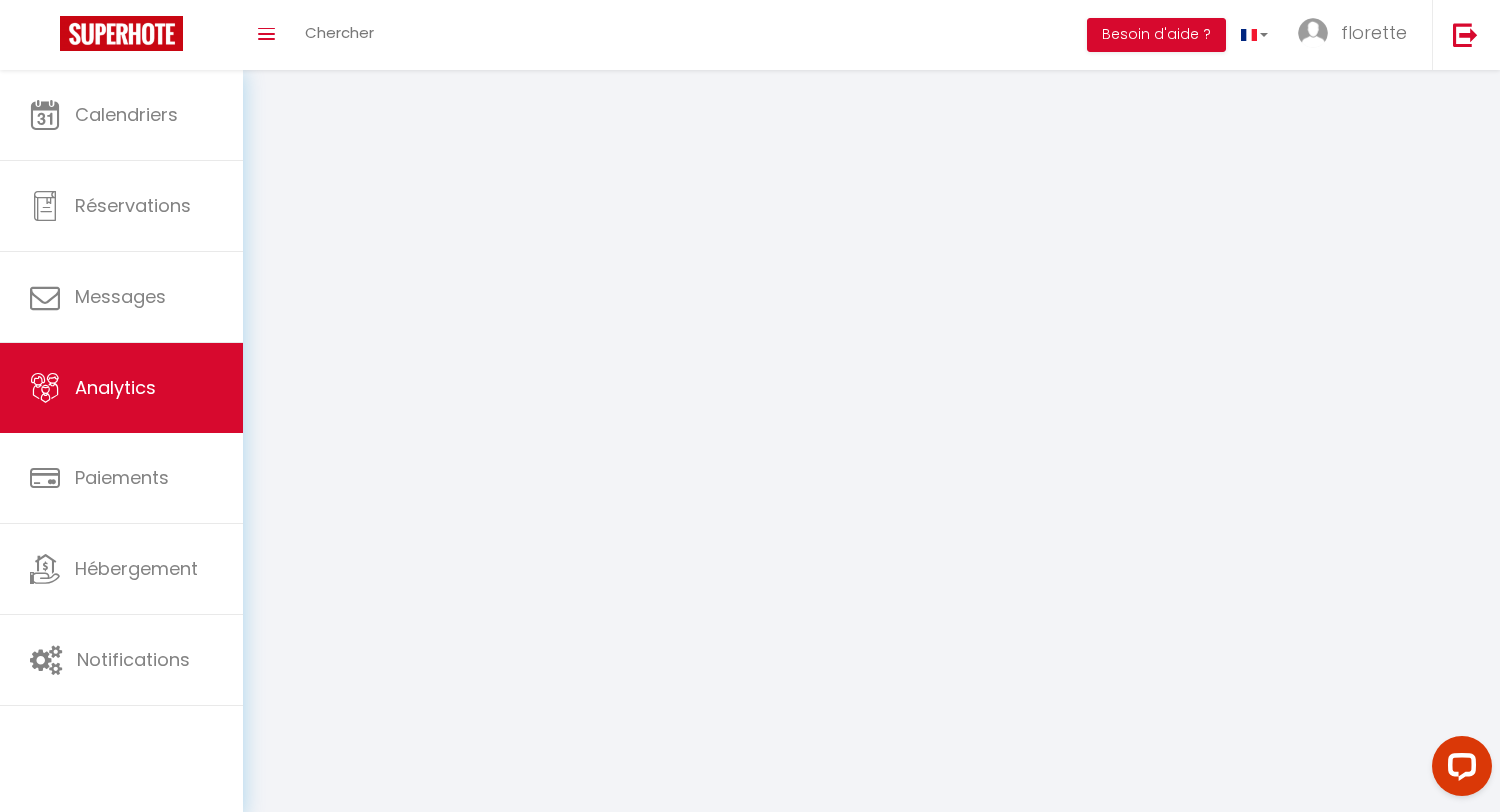 select on "2025" 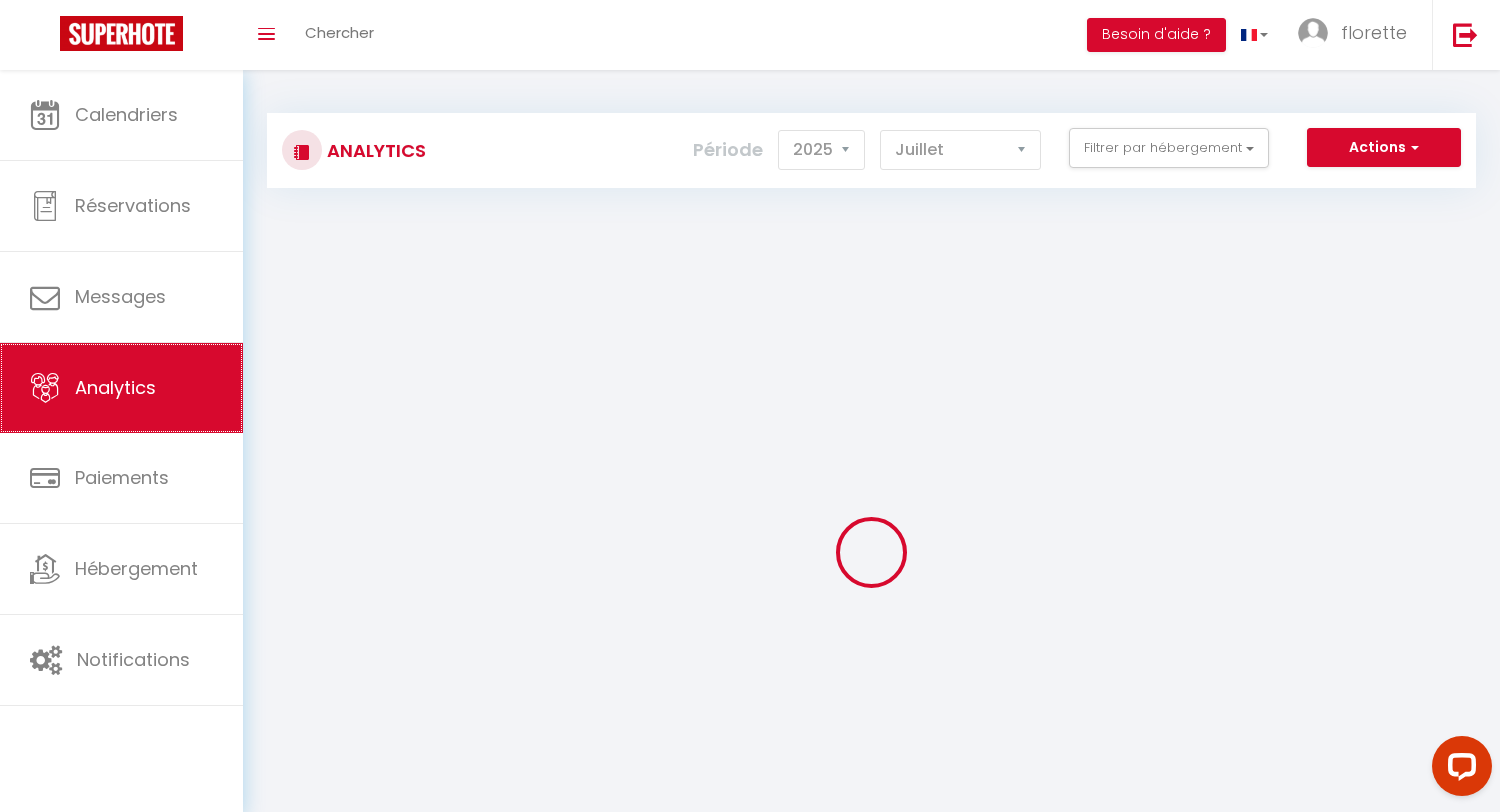 click on "Analytics" at bounding box center (115, 387) 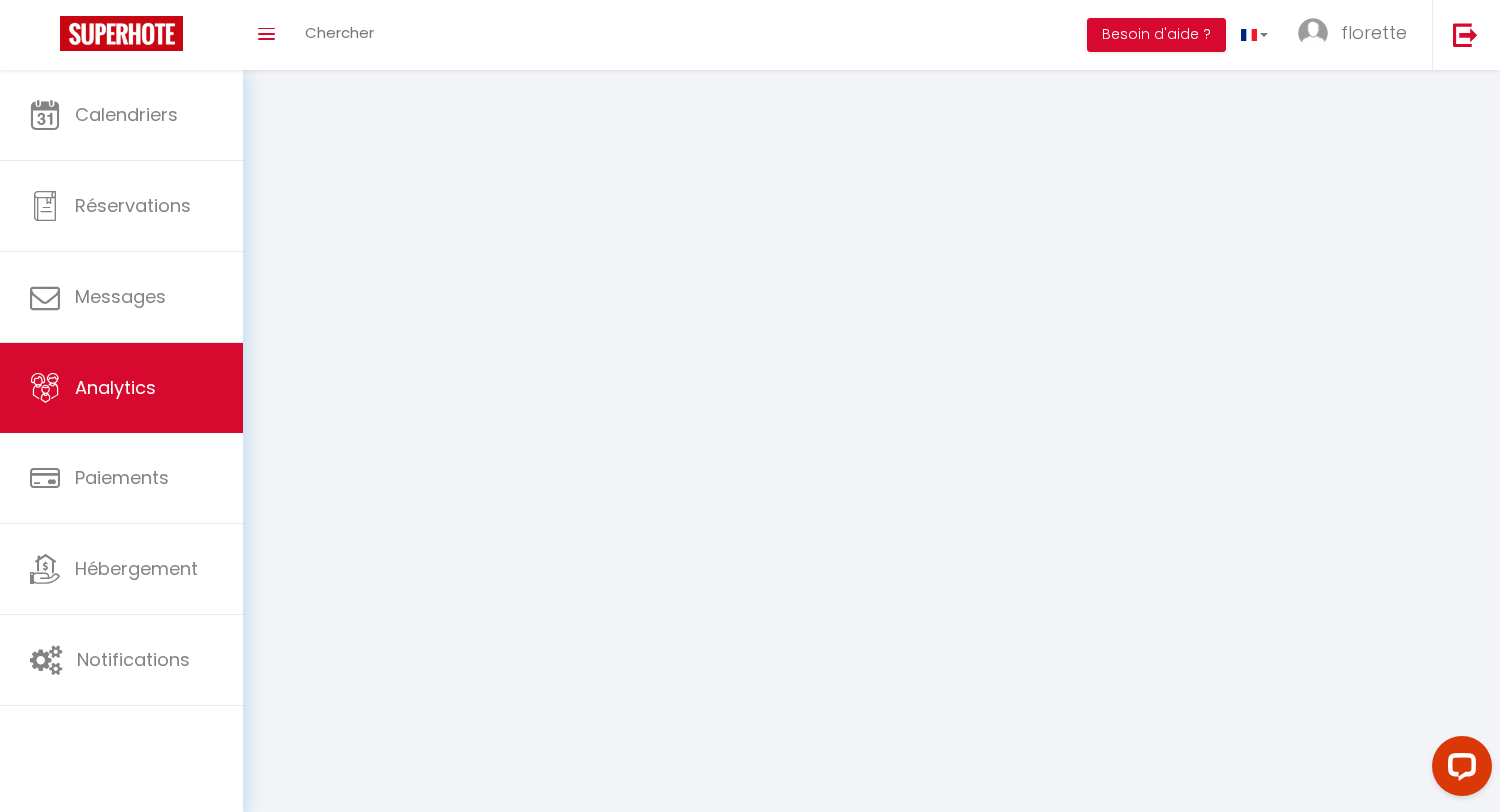 select on "2025" 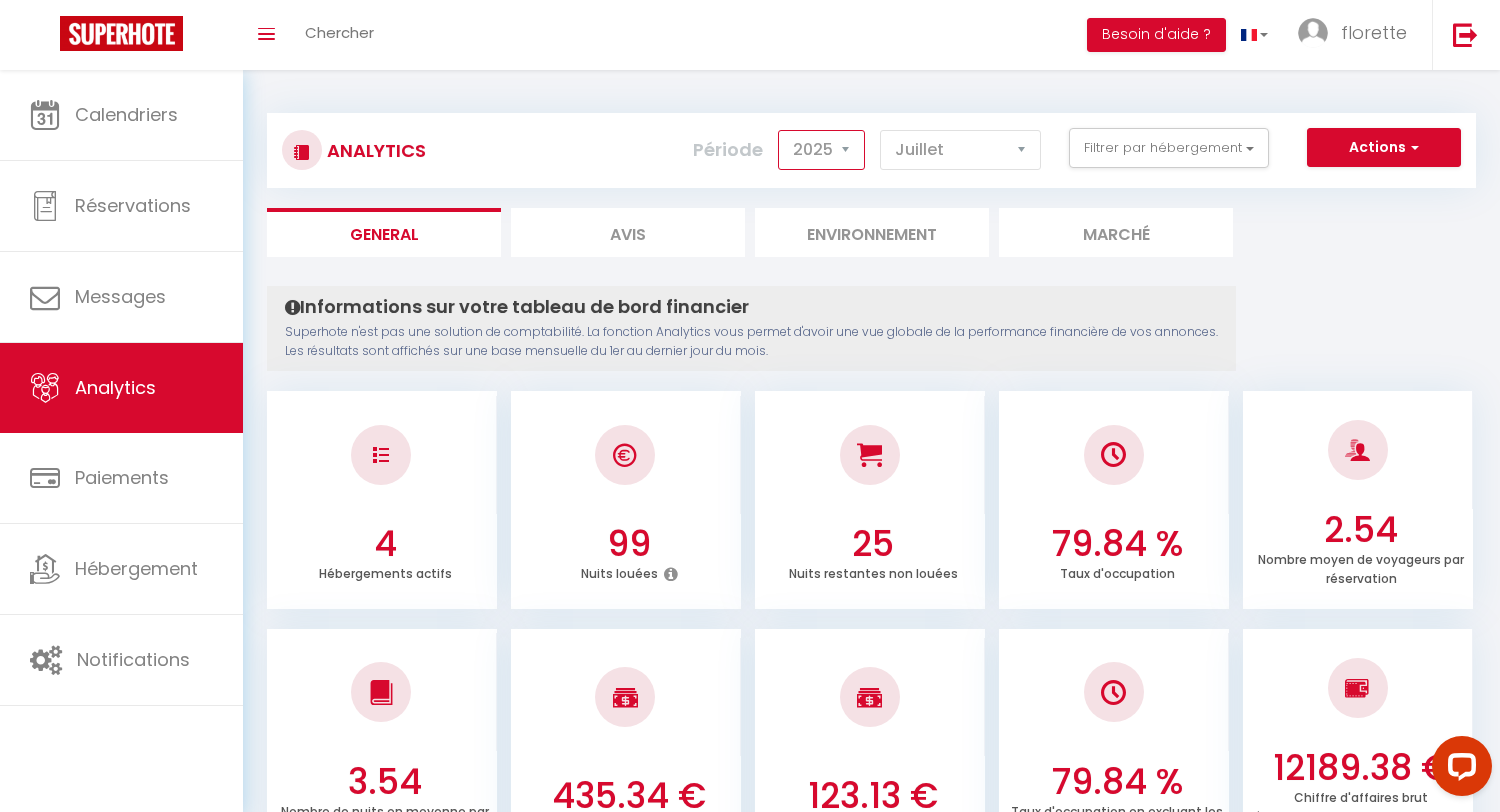 click on "2014 2015 2016 2017 2018 2019 2020 2021 2022 2023 2024 2025 2026 2027" at bounding box center [821, 150] 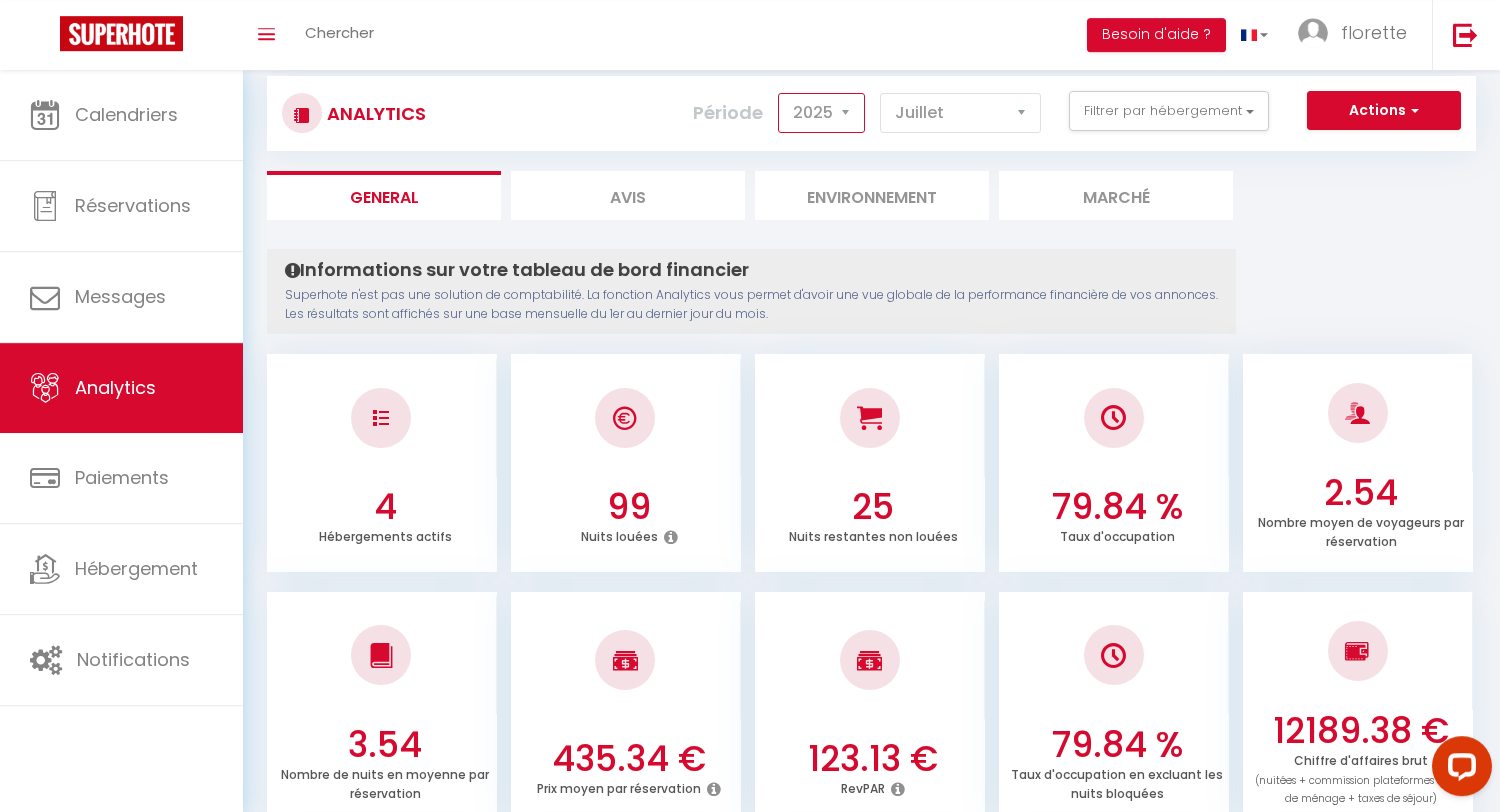 scroll, scrollTop: 12, scrollLeft: 0, axis: vertical 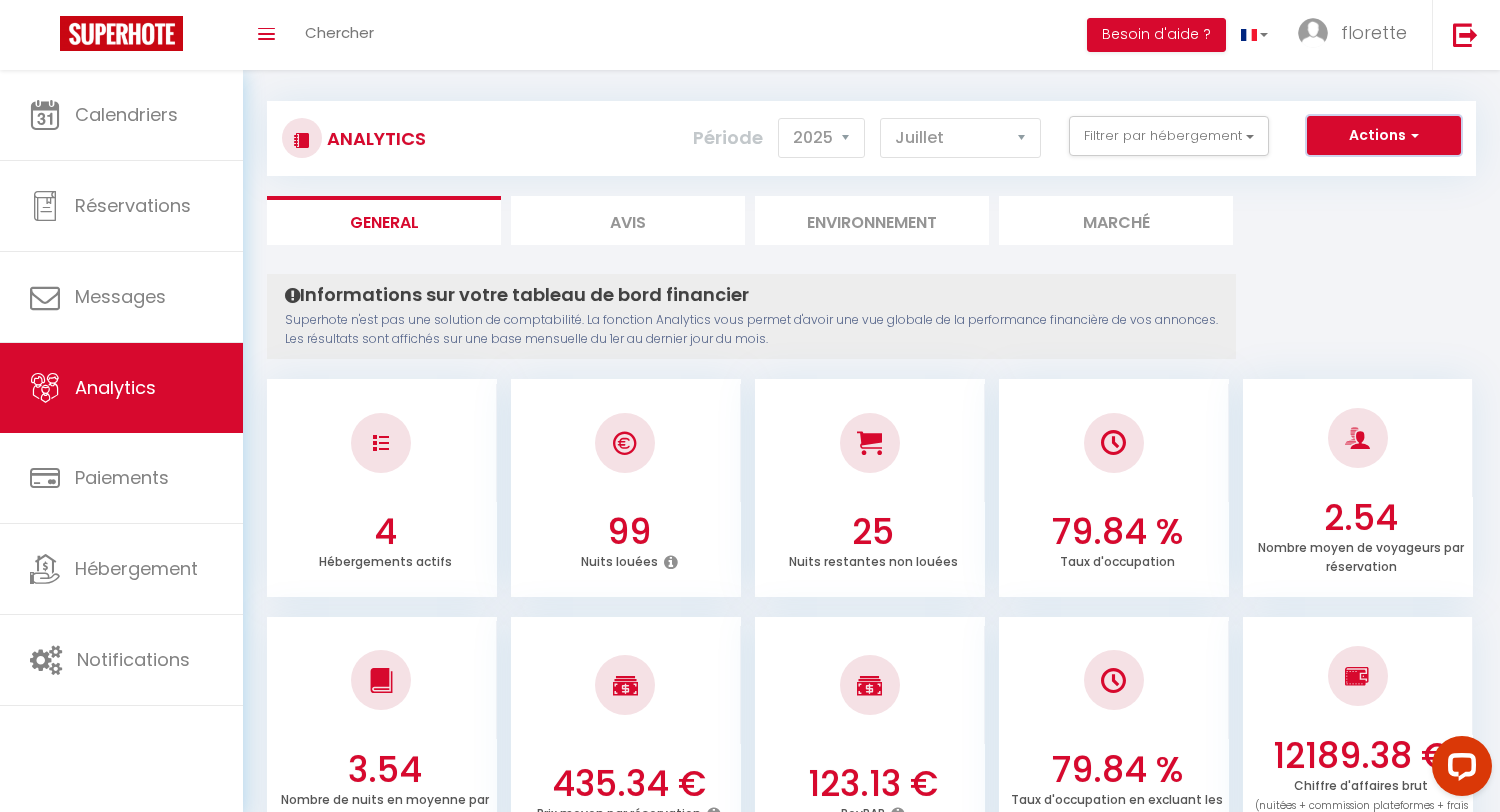 click at bounding box center (1412, 135) 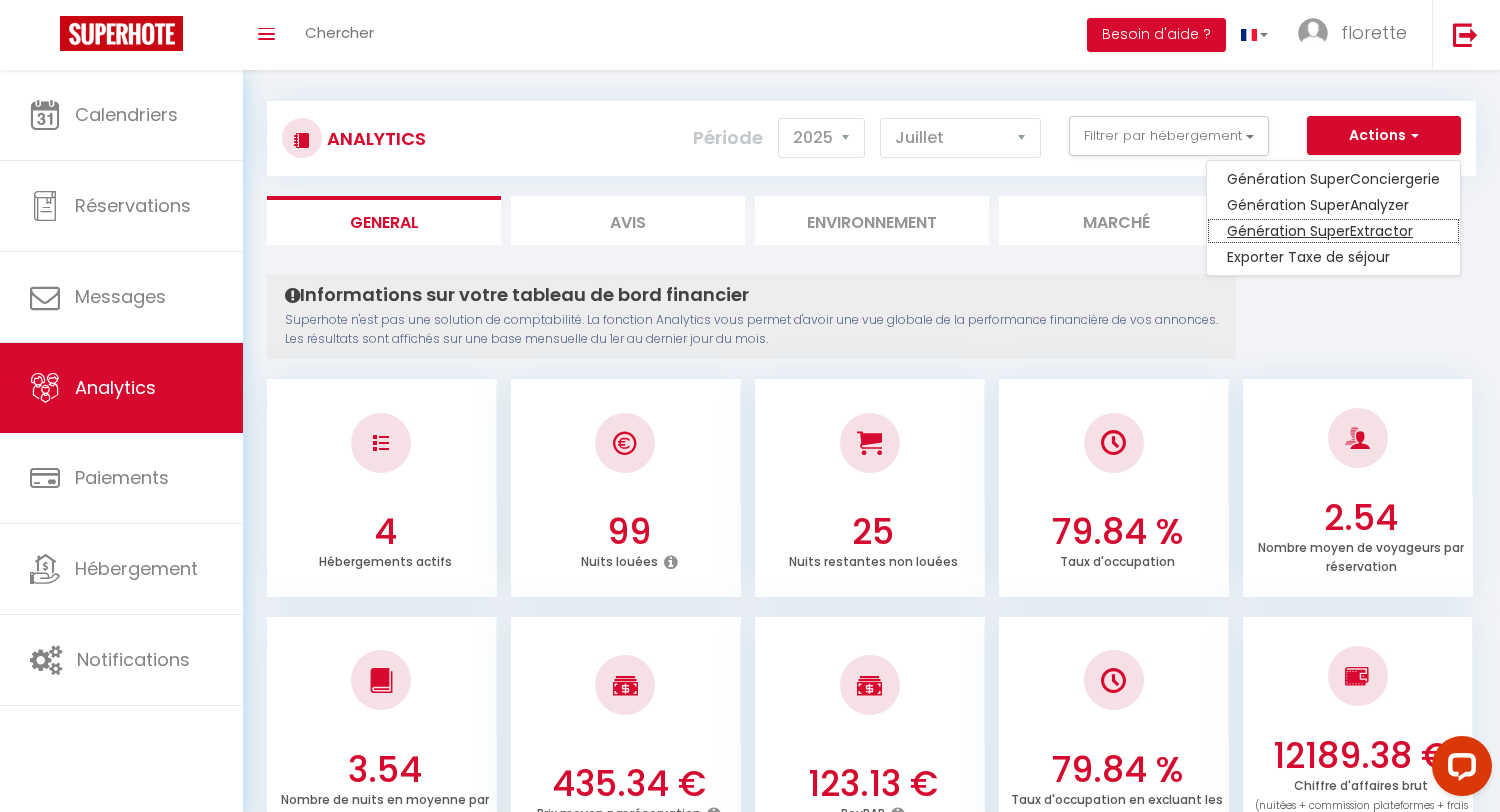 click on "Génération SuperExtractor" at bounding box center [1333, 231] 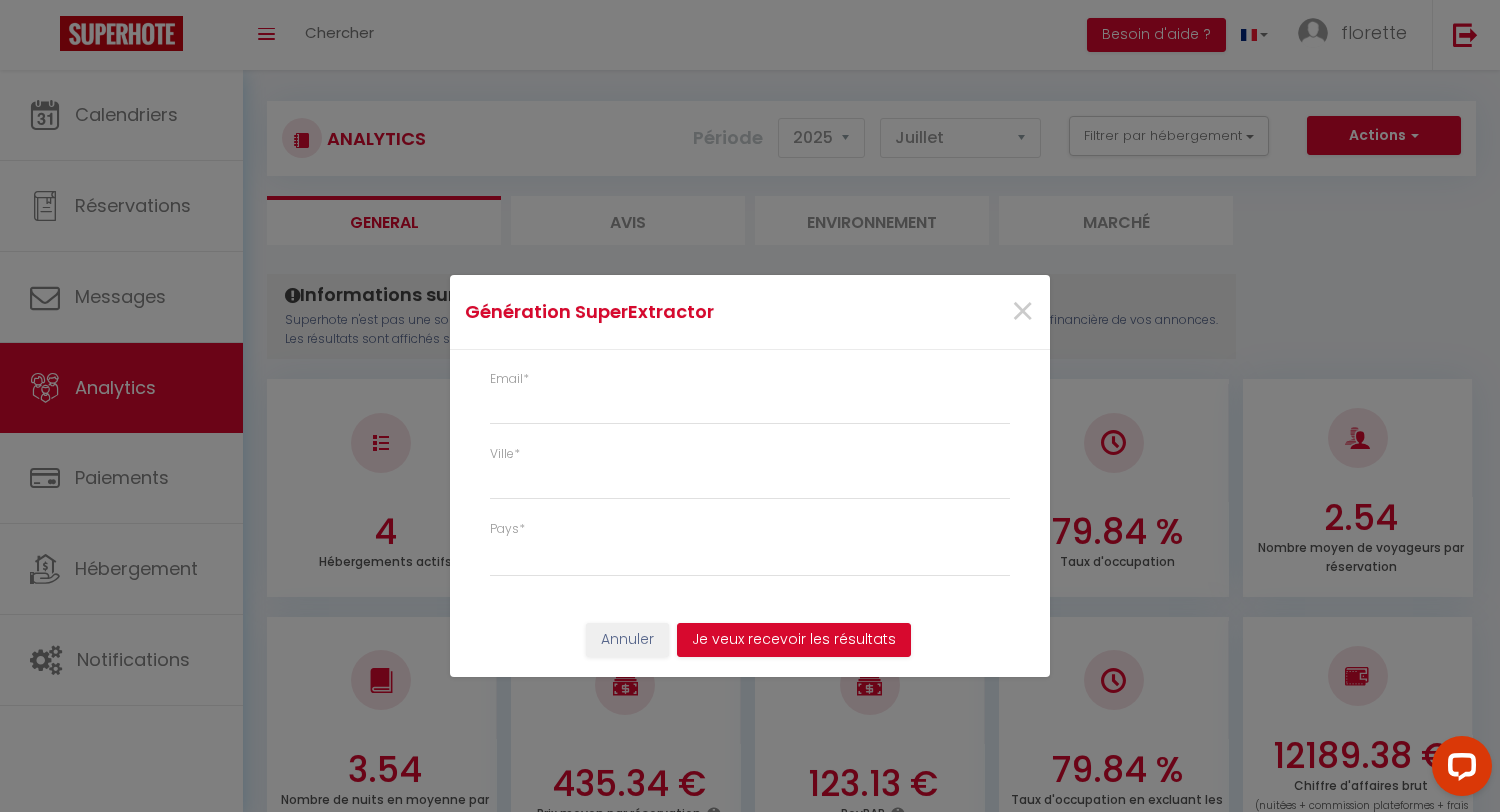 type on "[EMAIL_ADDRESS][DOMAIN_NAME]" 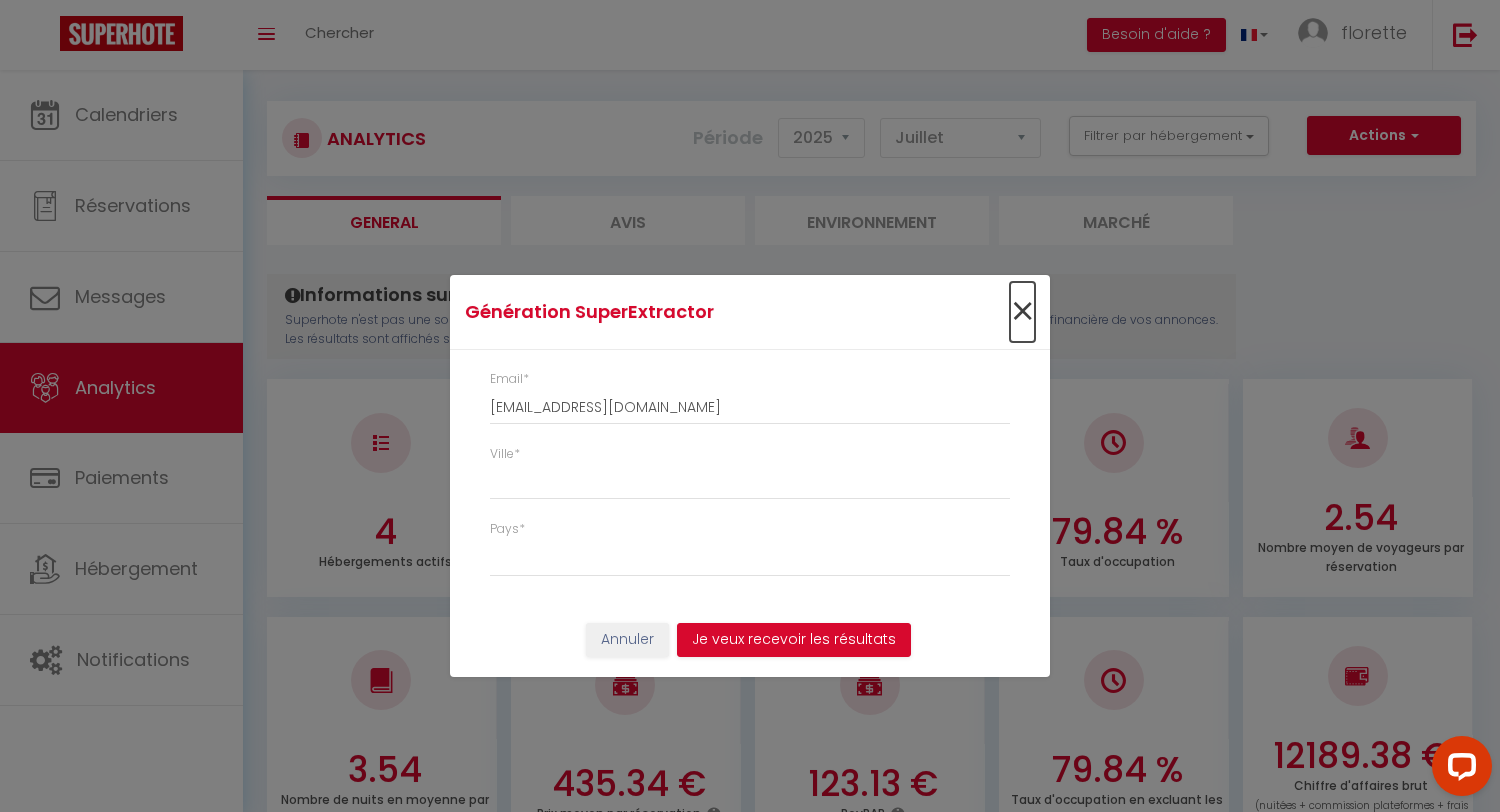 click on "×" at bounding box center [1022, 312] 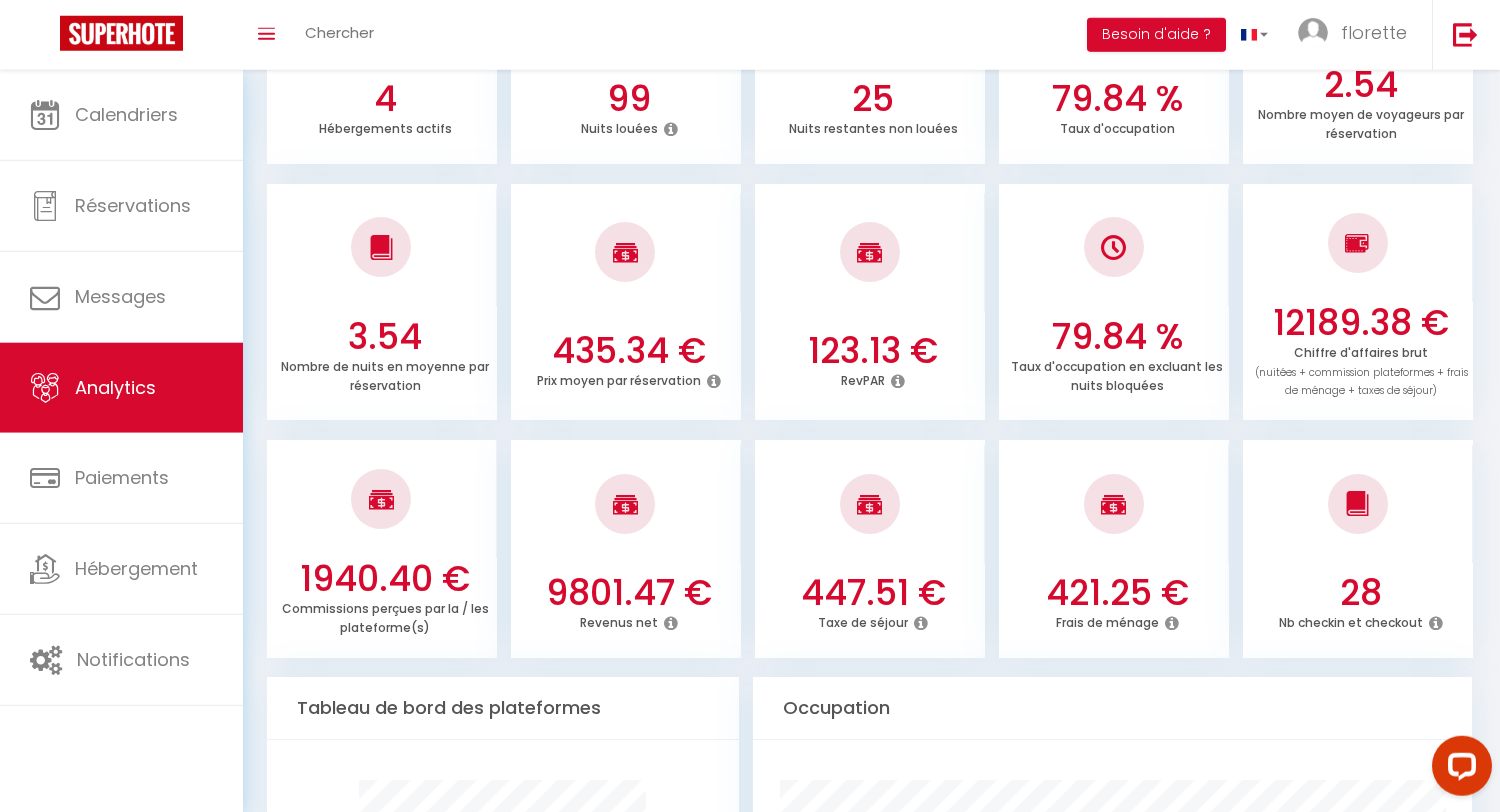 scroll, scrollTop: 444, scrollLeft: 0, axis: vertical 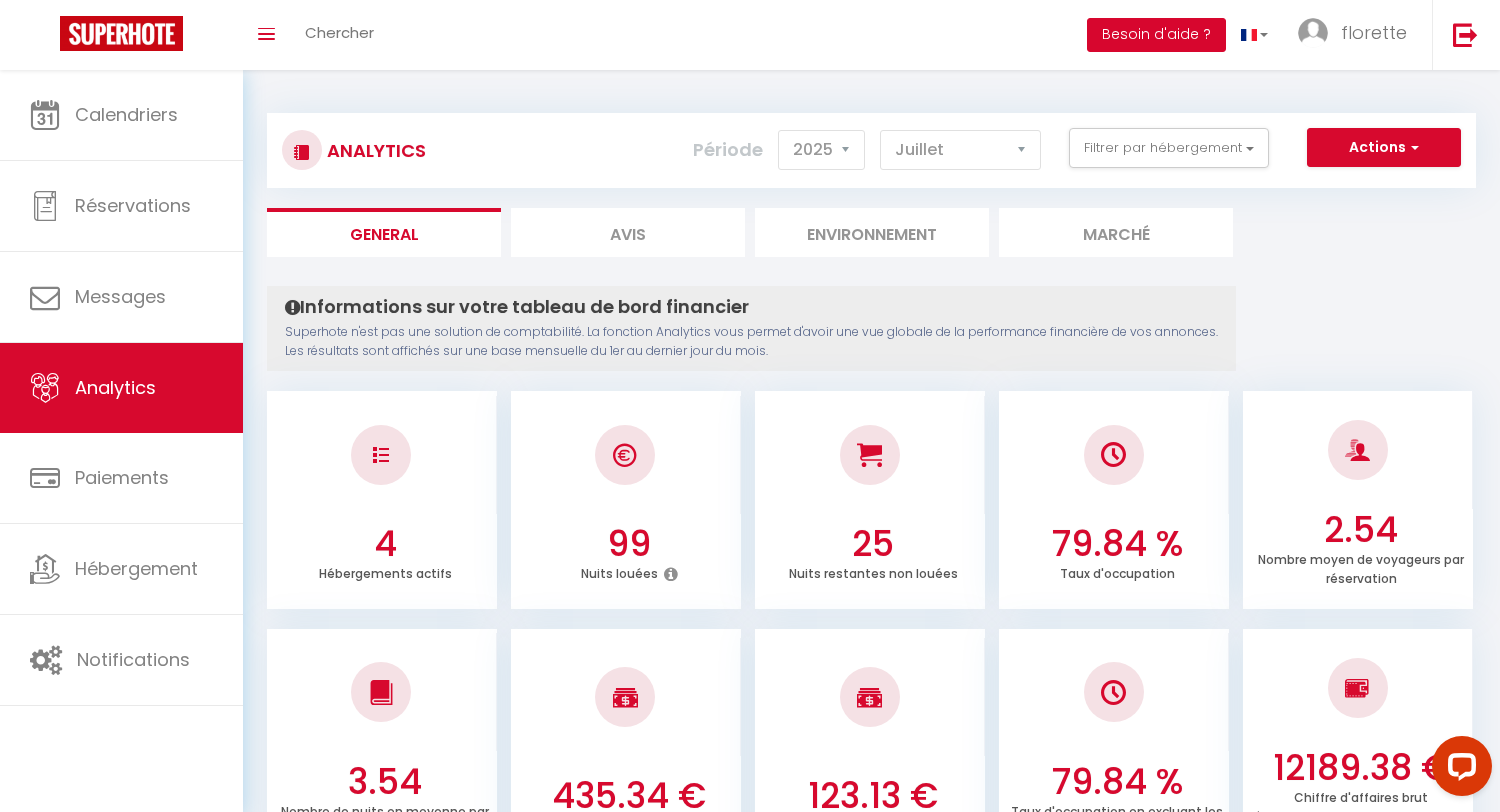 click on "Besoin d'aide ?" at bounding box center (1156, 35) 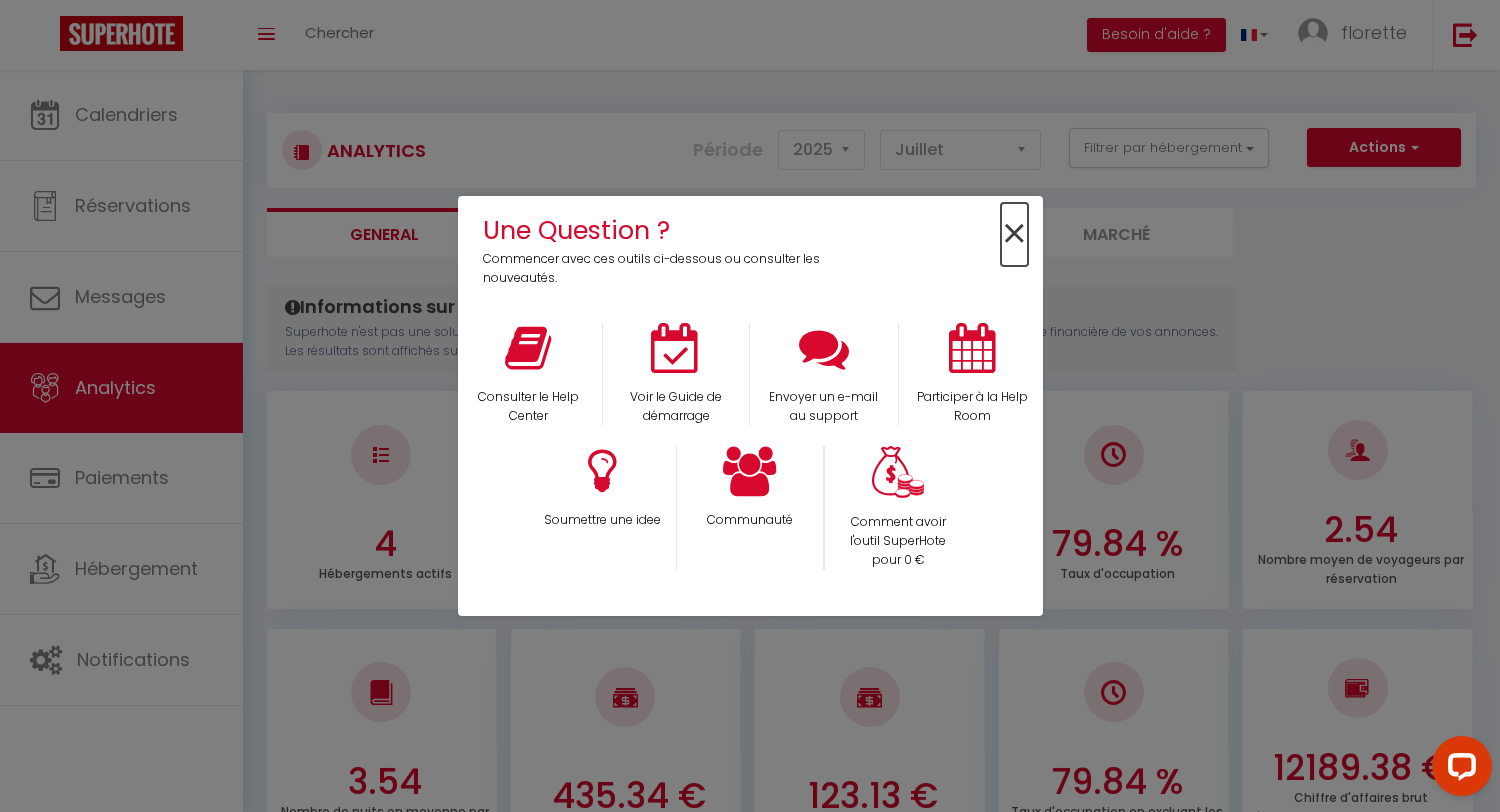 click on "×" at bounding box center (1014, 234) 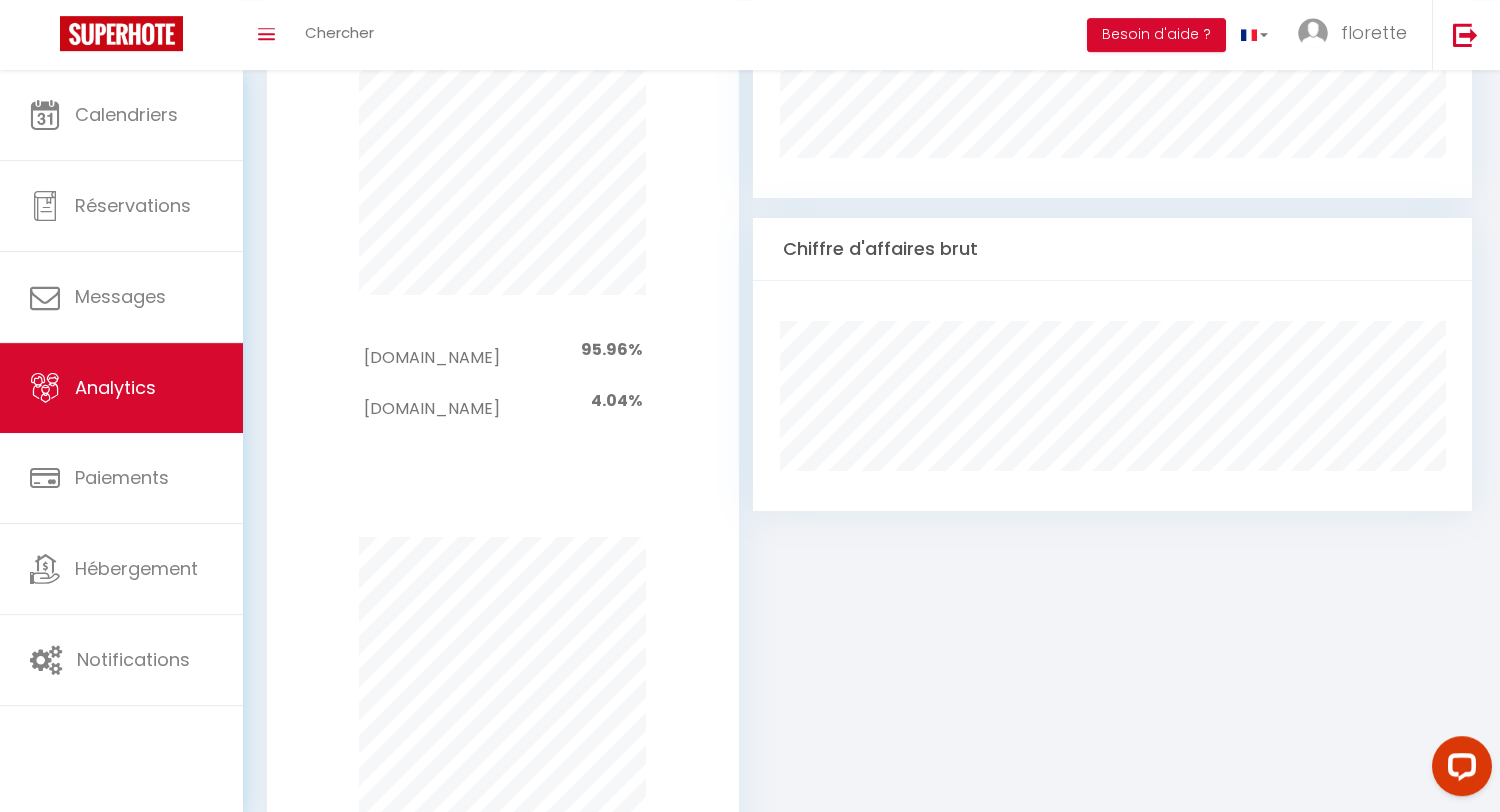 scroll, scrollTop: 876, scrollLeft: 0, axis: vertical 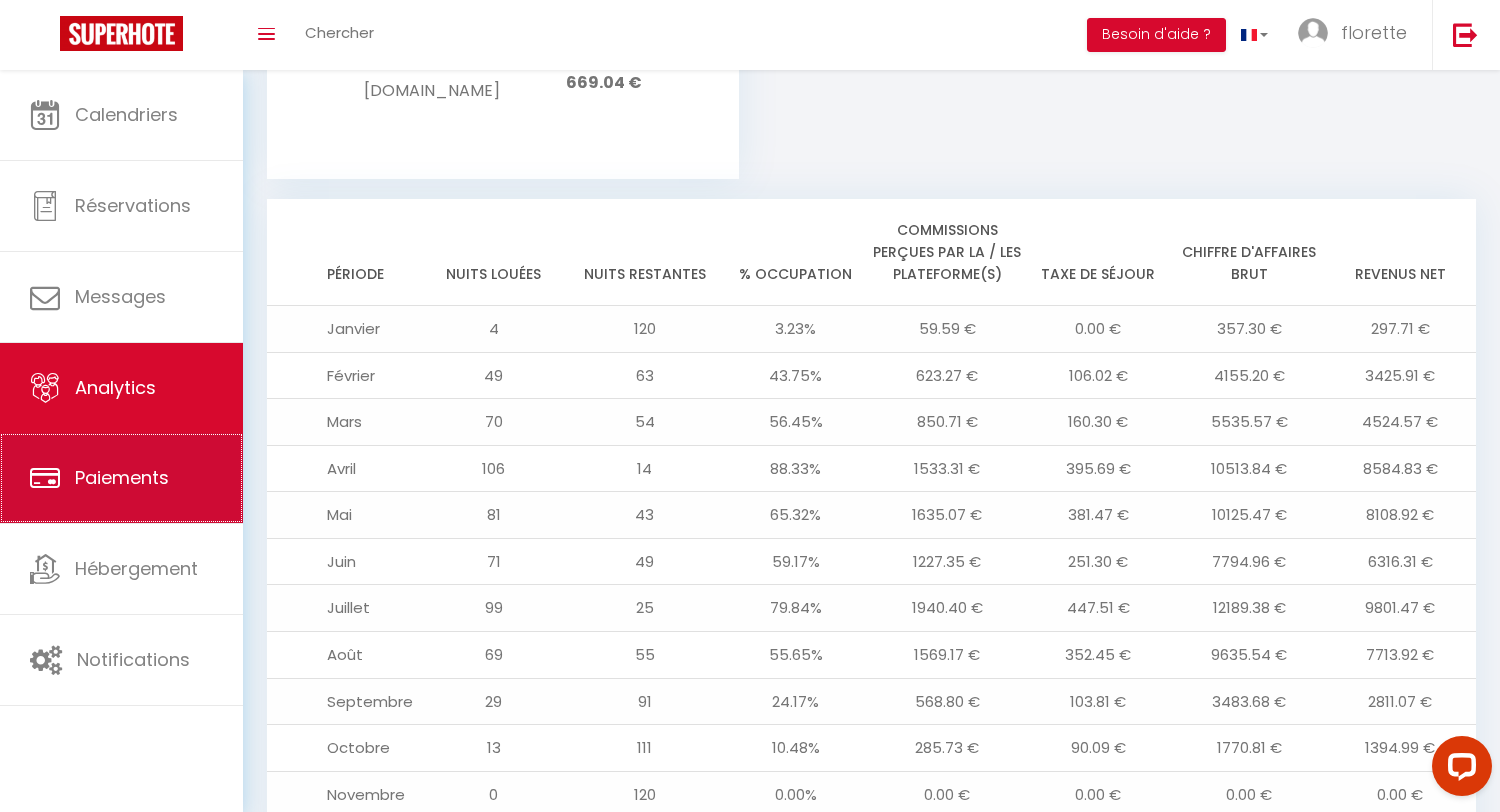 click on "Paiements" at bounding box center (121, 478) 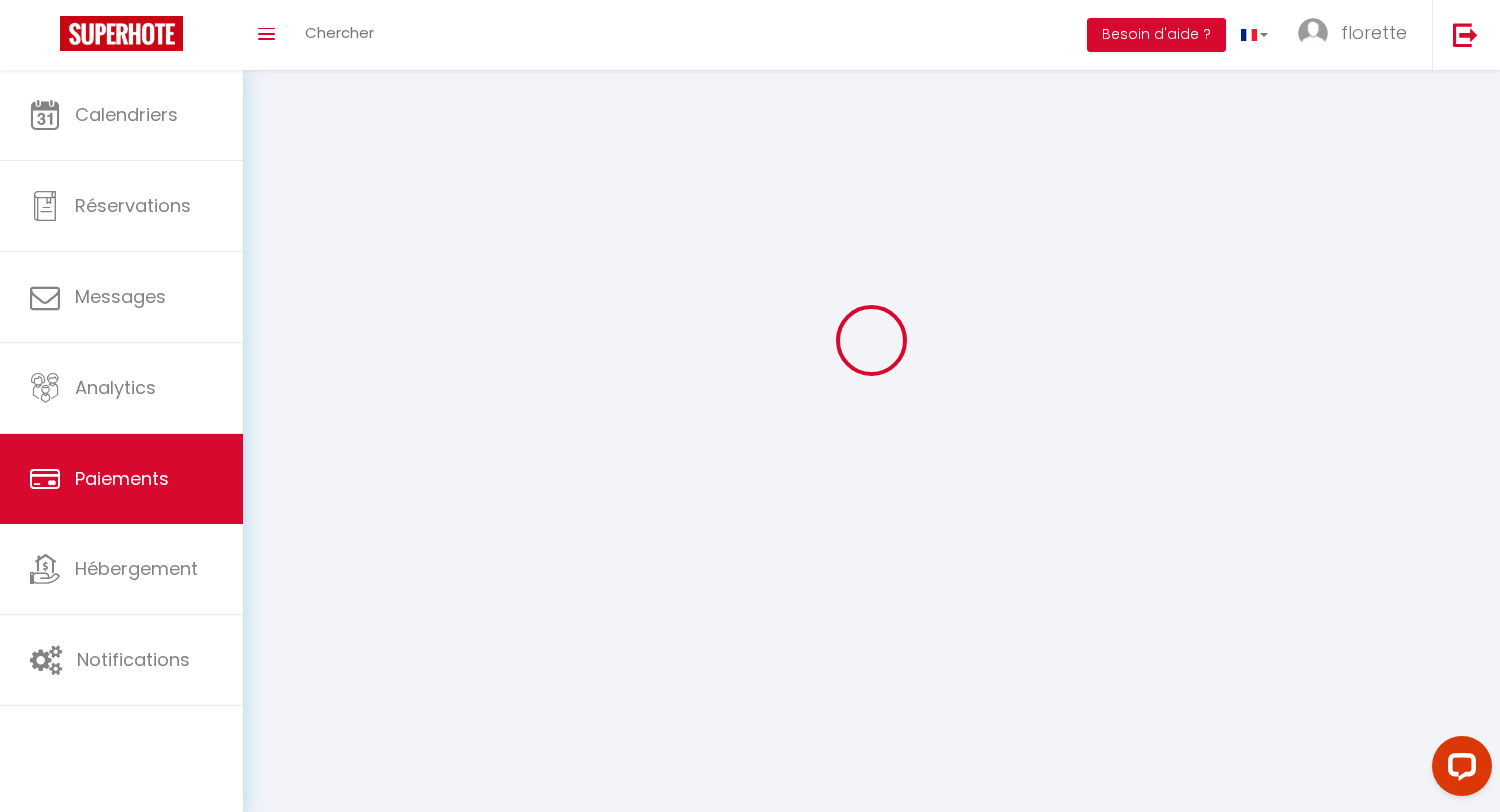 scroll, scrollTop: 0, scrollLeft: 0, axis: both 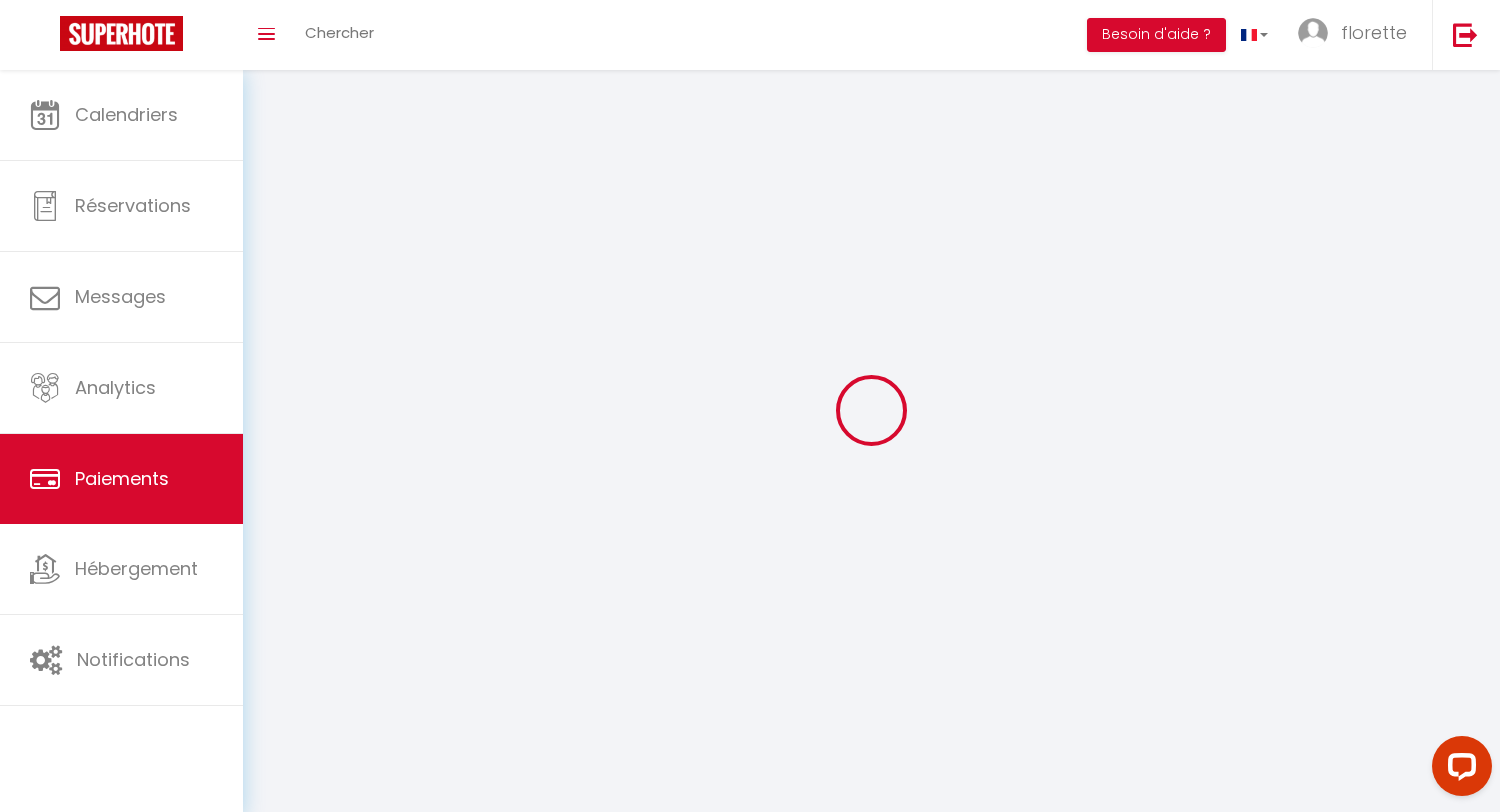 select on "2" 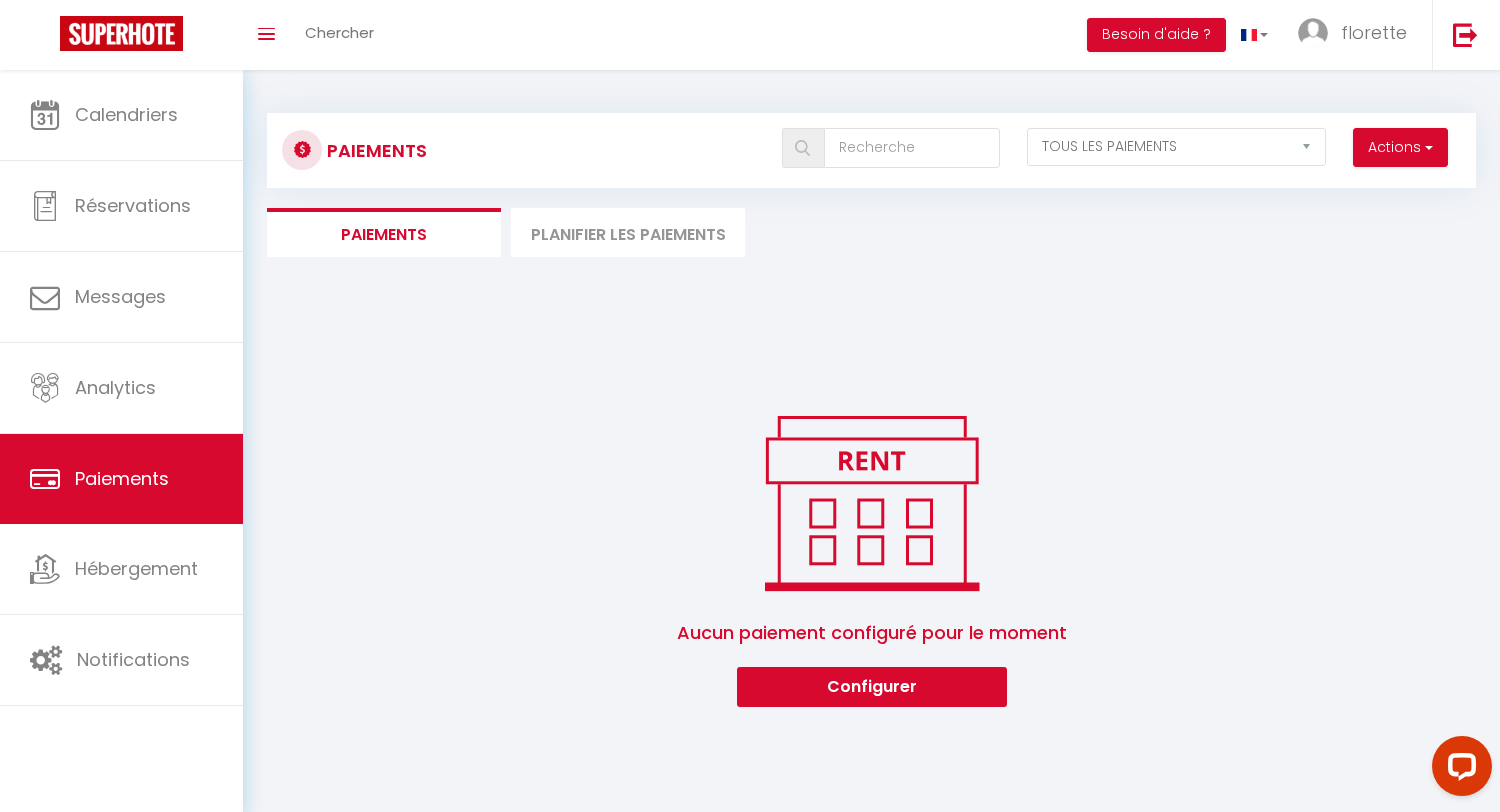 click on "Planifier les paiements" at bounding box center (628, 232) 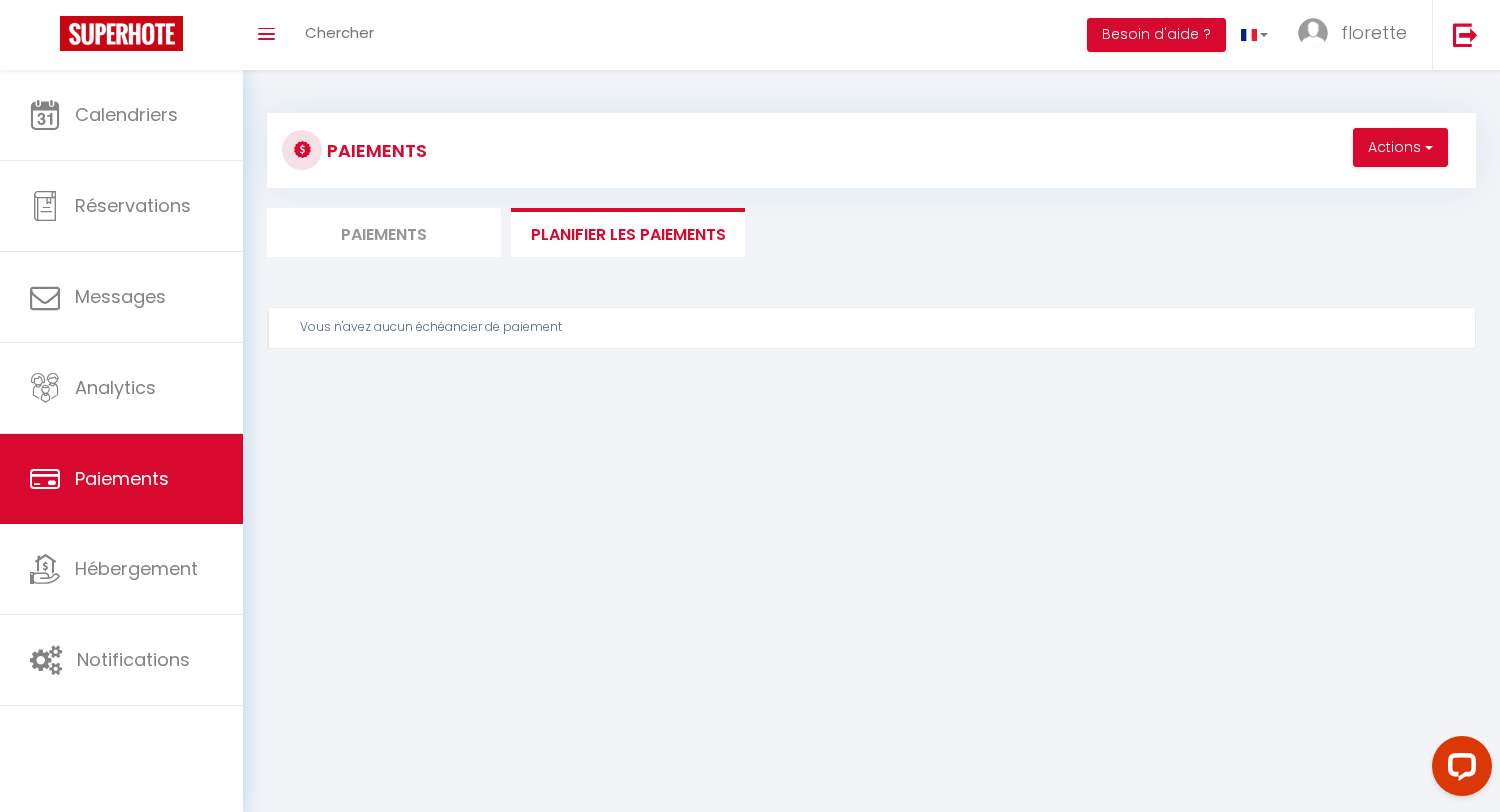 click on "Paiements" at bounding box center [384, 232] 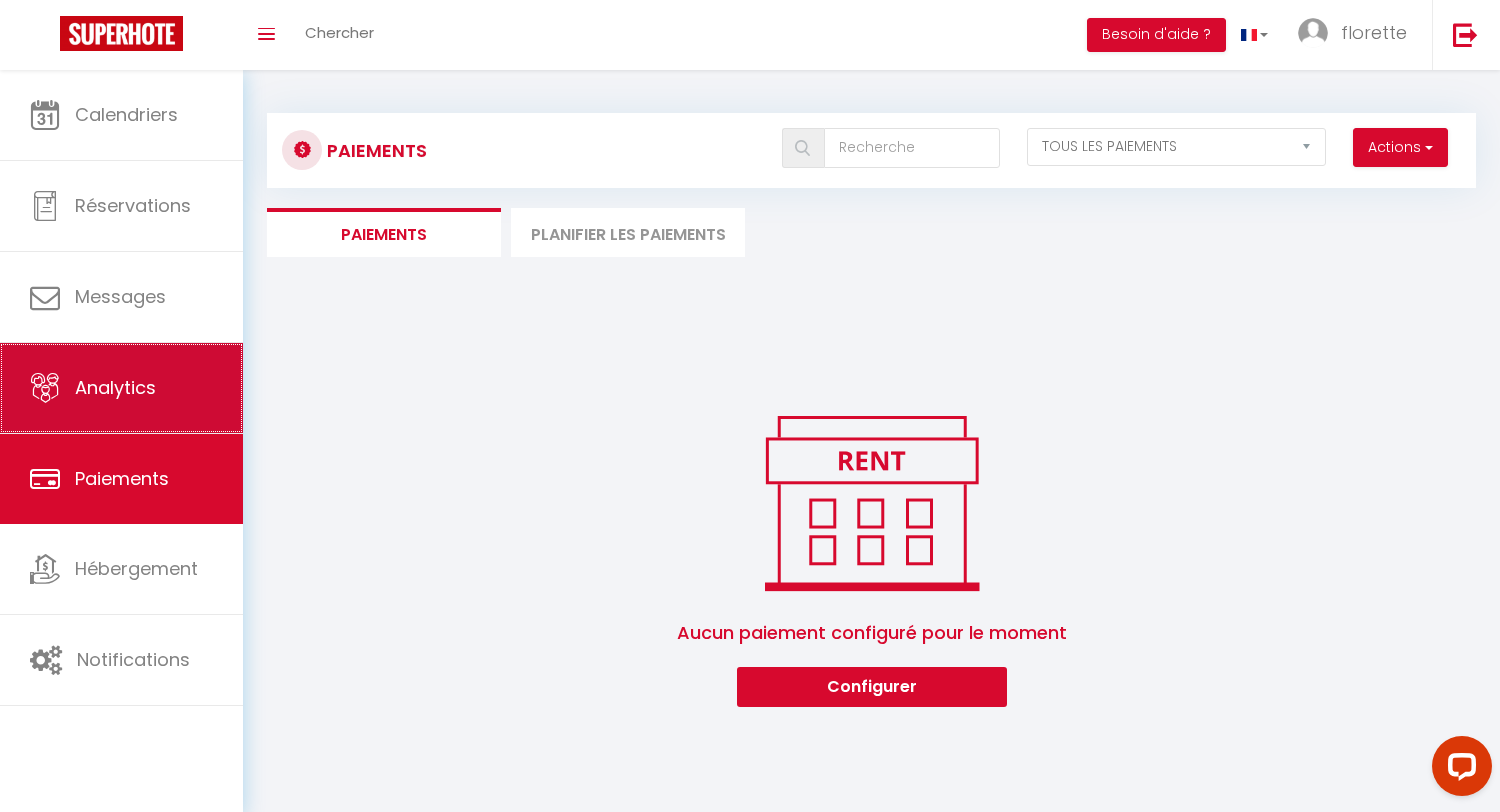 click on "Analytics" at bounding box center (115, 387) 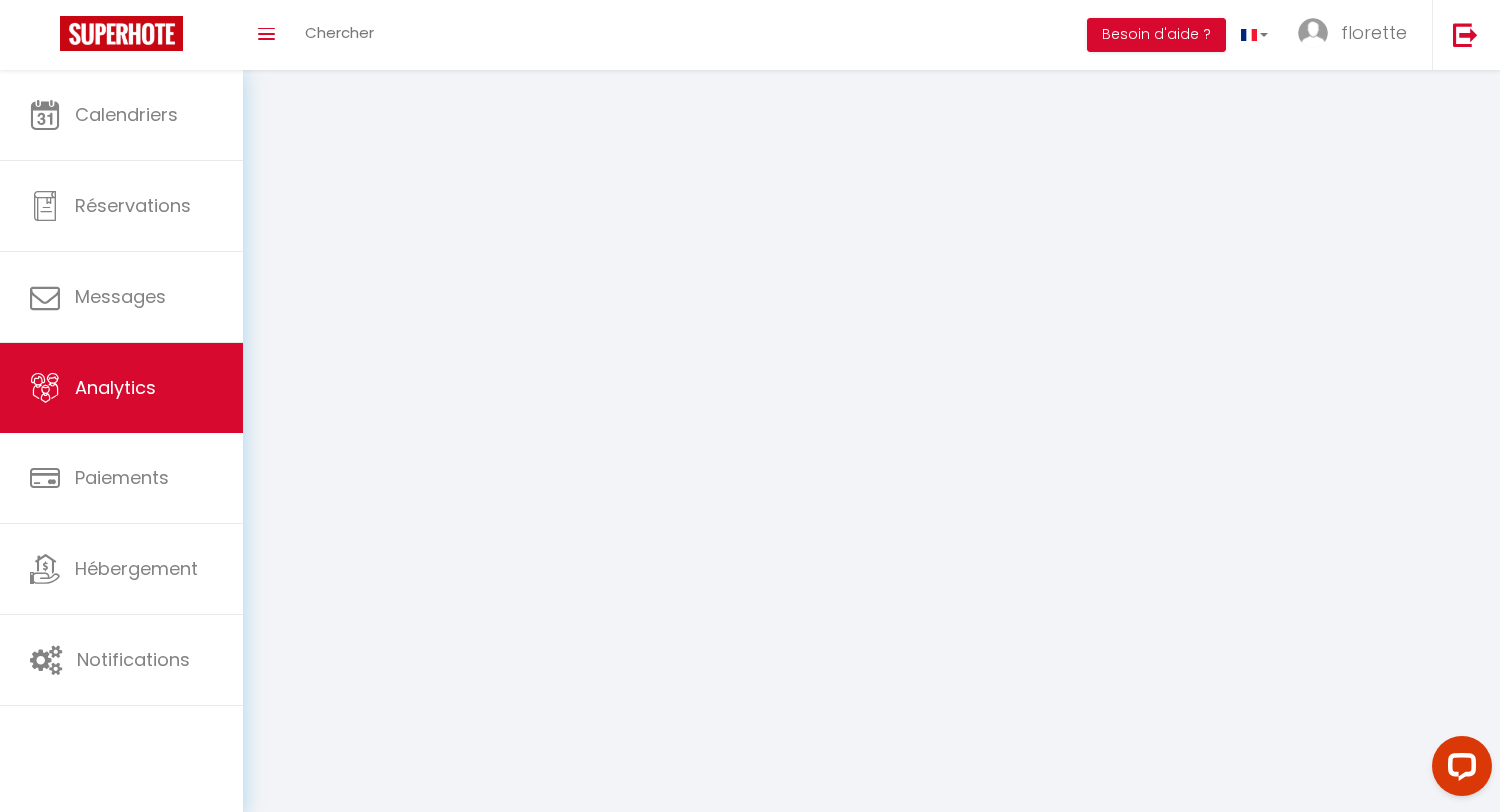 select on "2025" 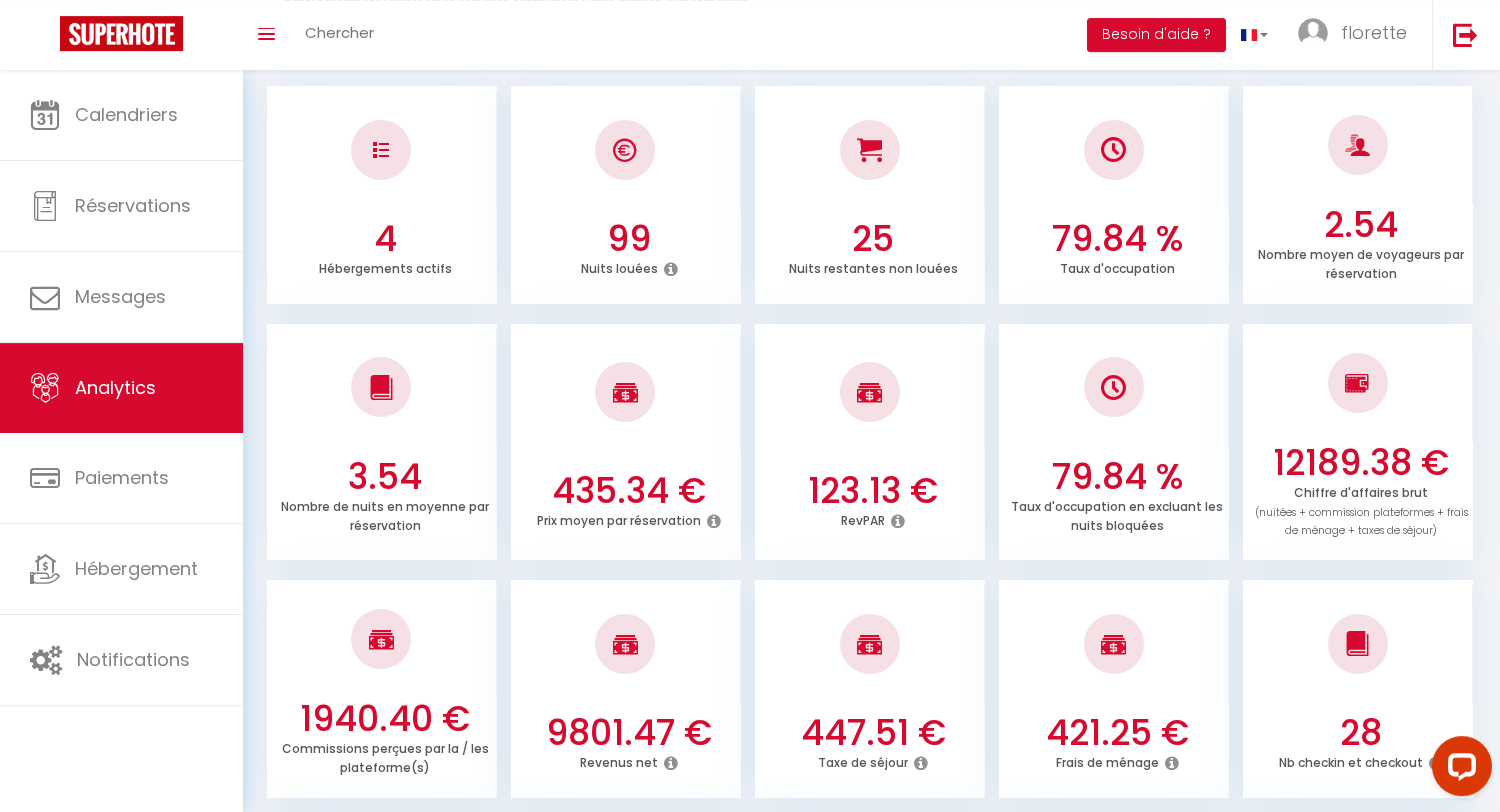 scroll, scrollTop: 432, scrollLeft: 0, axis: vertical 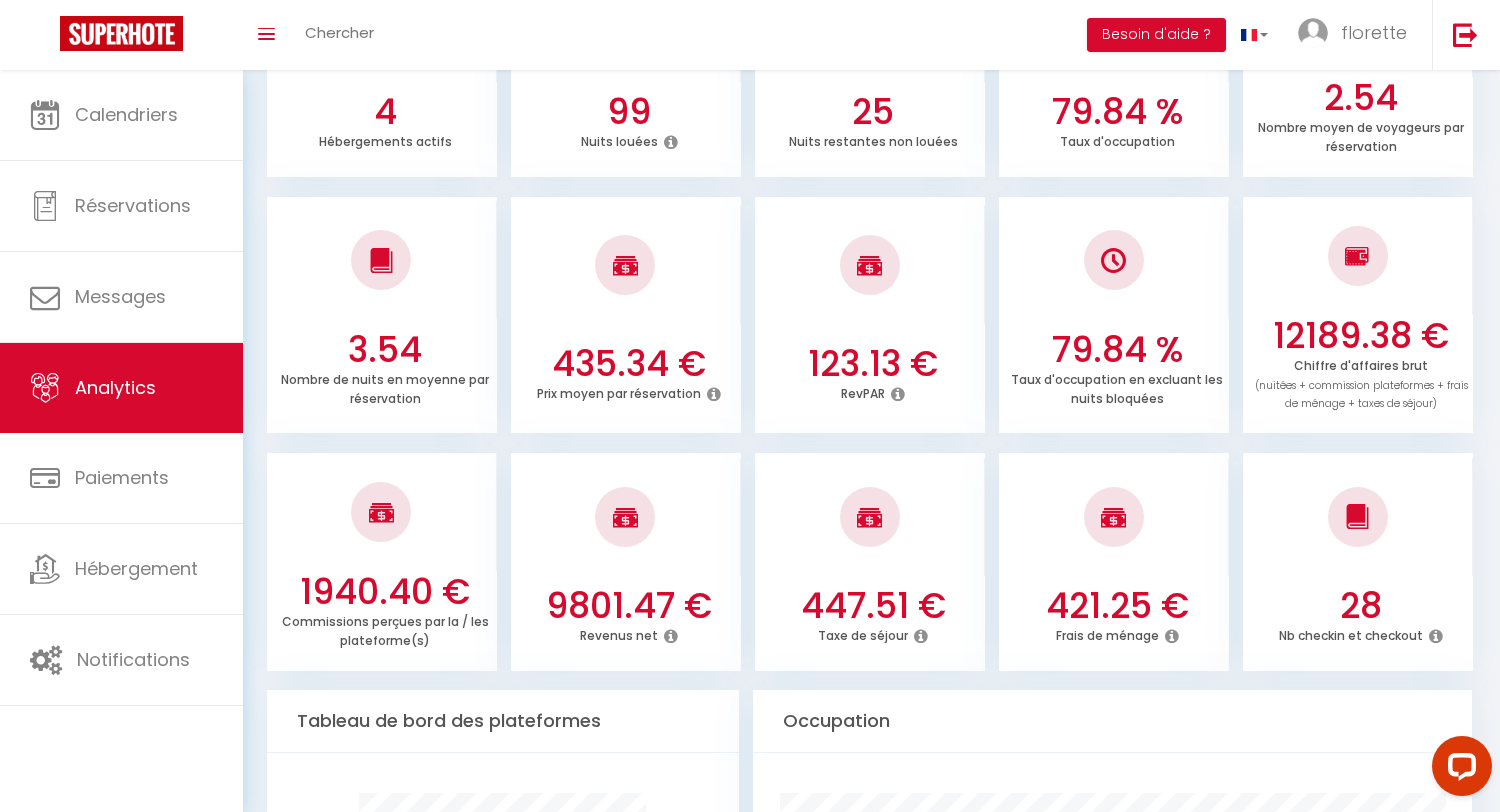 click on "9801.47 €" at bounding box center [629, 606] 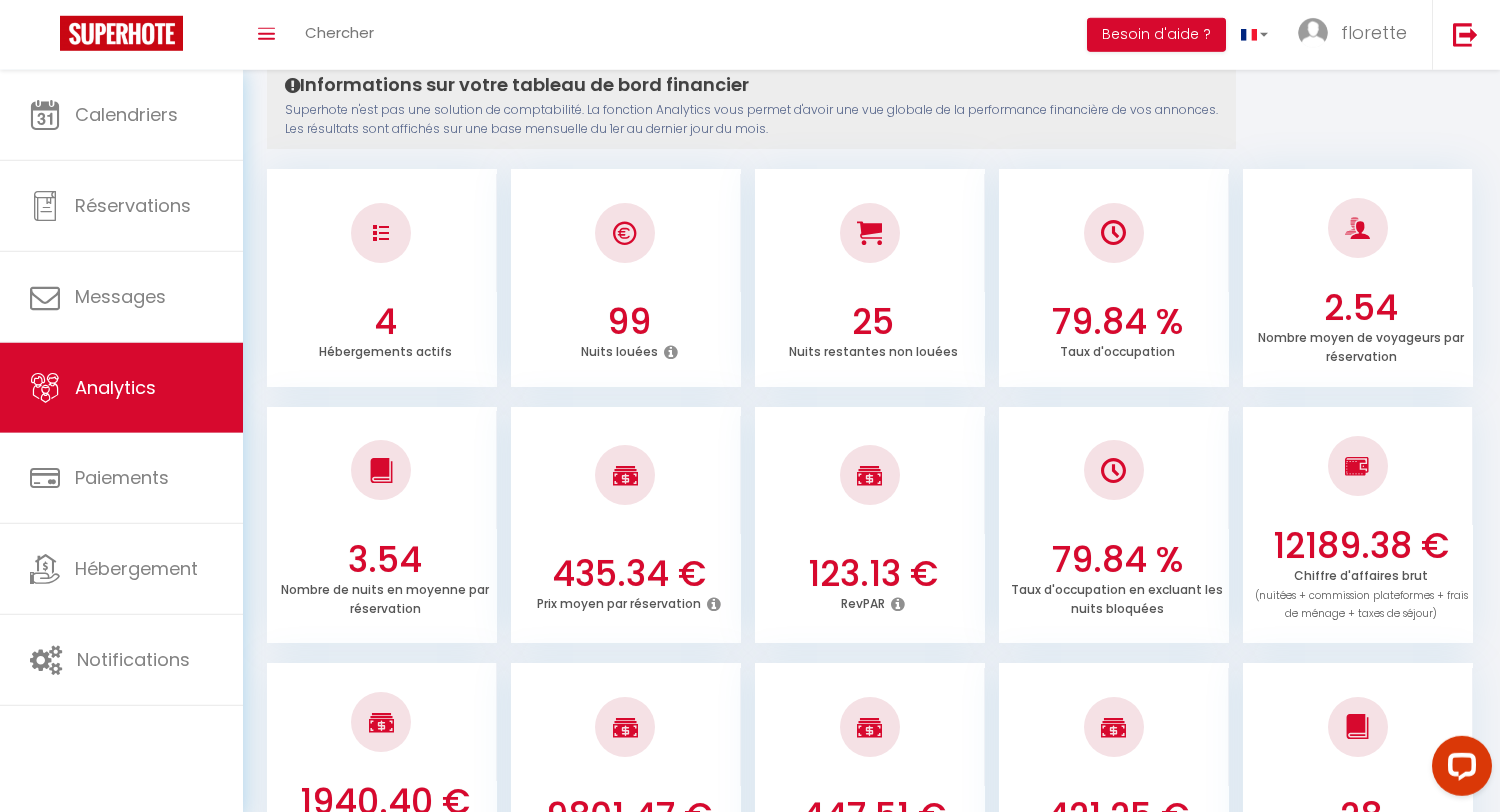scroll, scrollTop: 216, scrollLeft: 0, axis: vertical 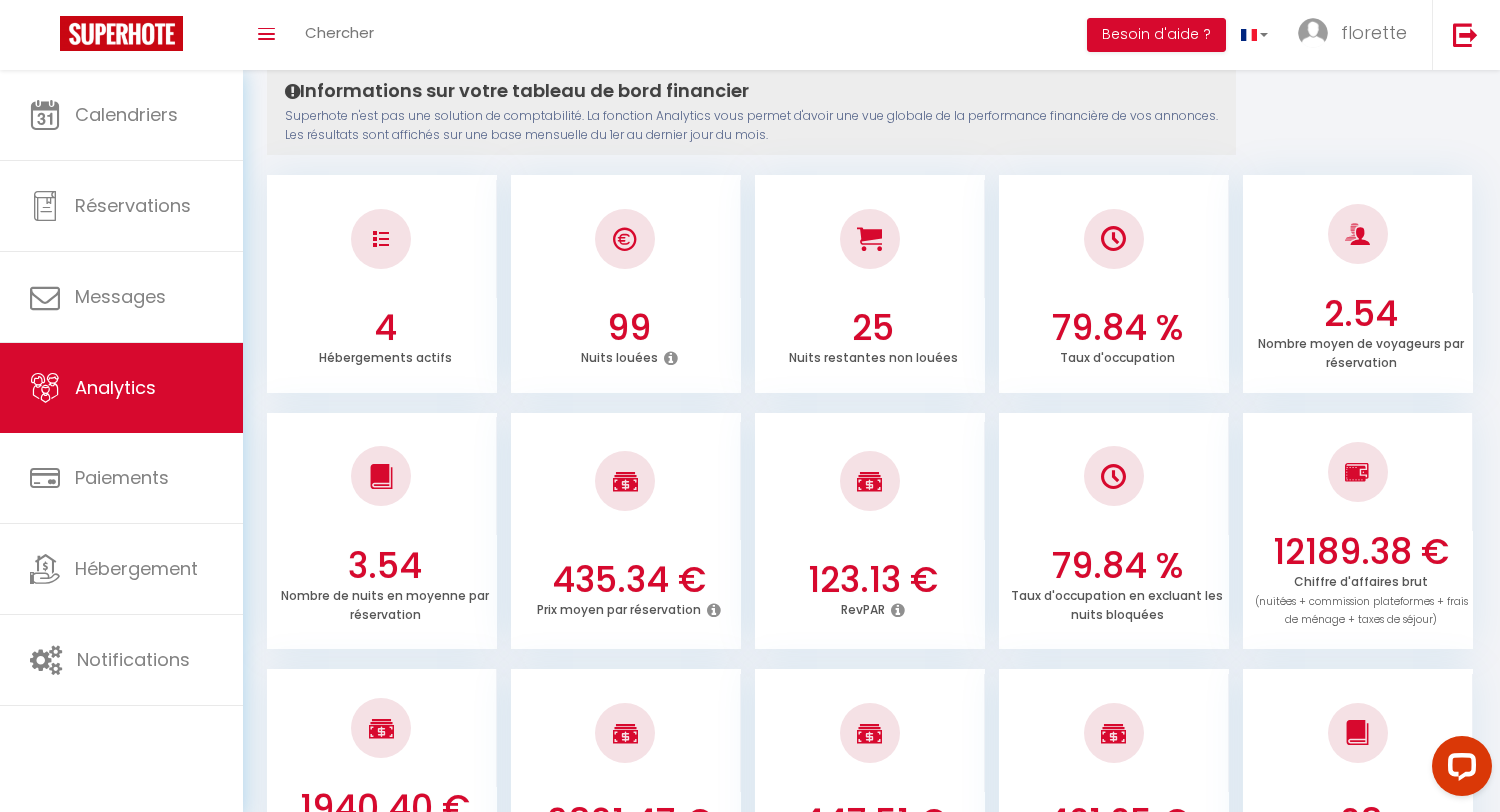 click on "12189.38 €" at bounding box center [1361, 552] 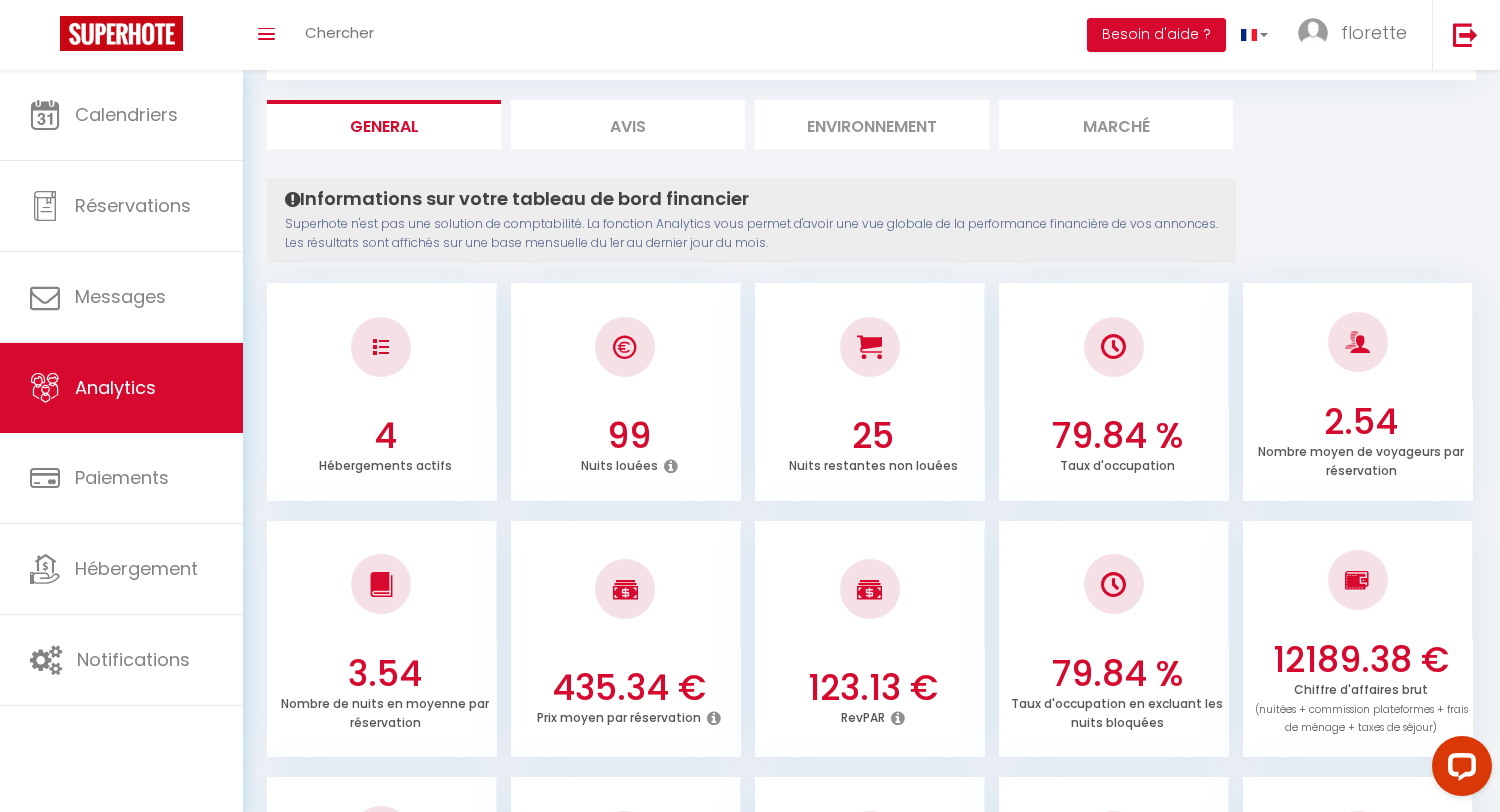 scroll, scrollTop: 0, scrollLeft: 0, axis: both 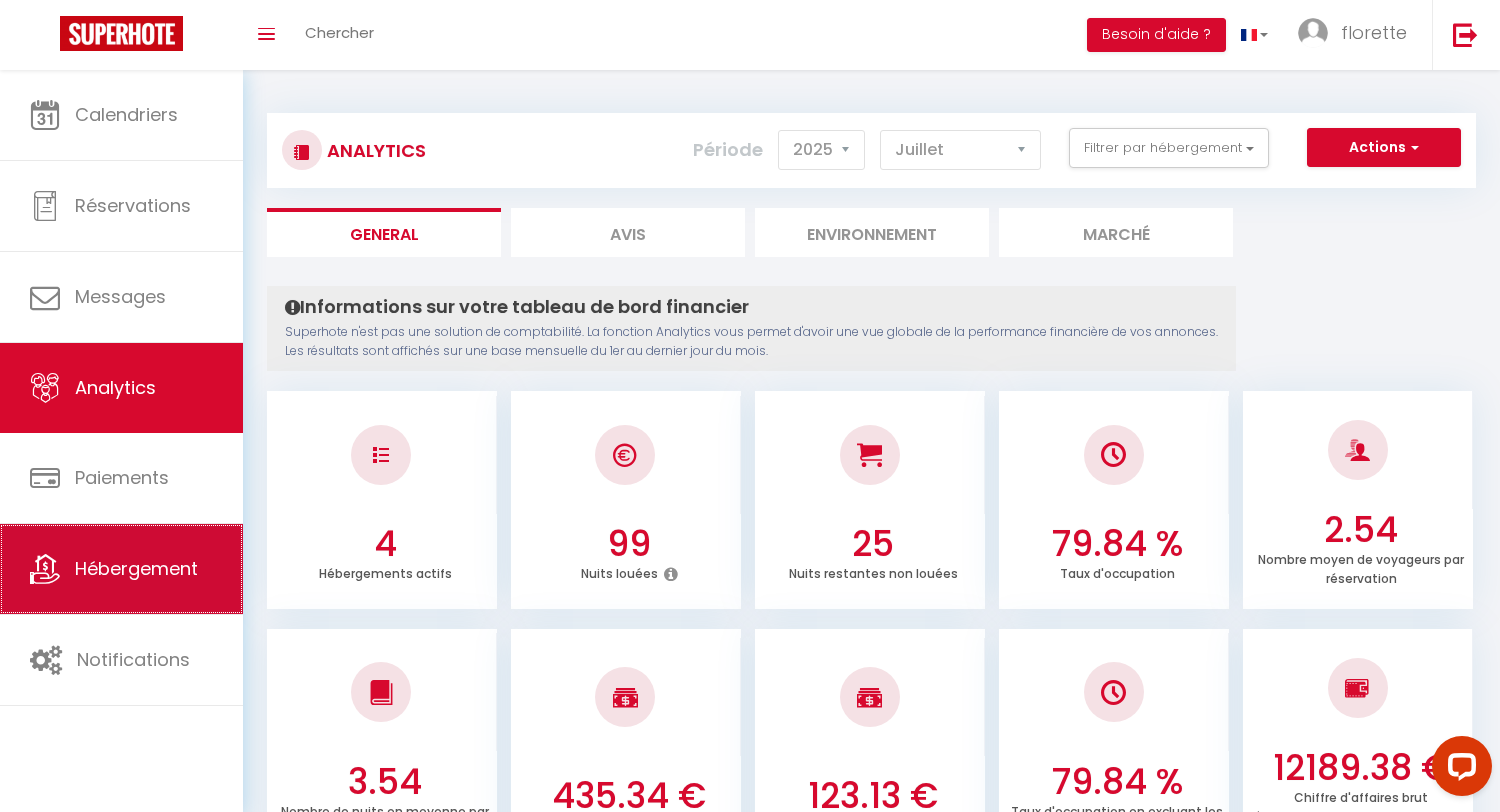 click on "Hébergement" at bounding box center (136, 568) 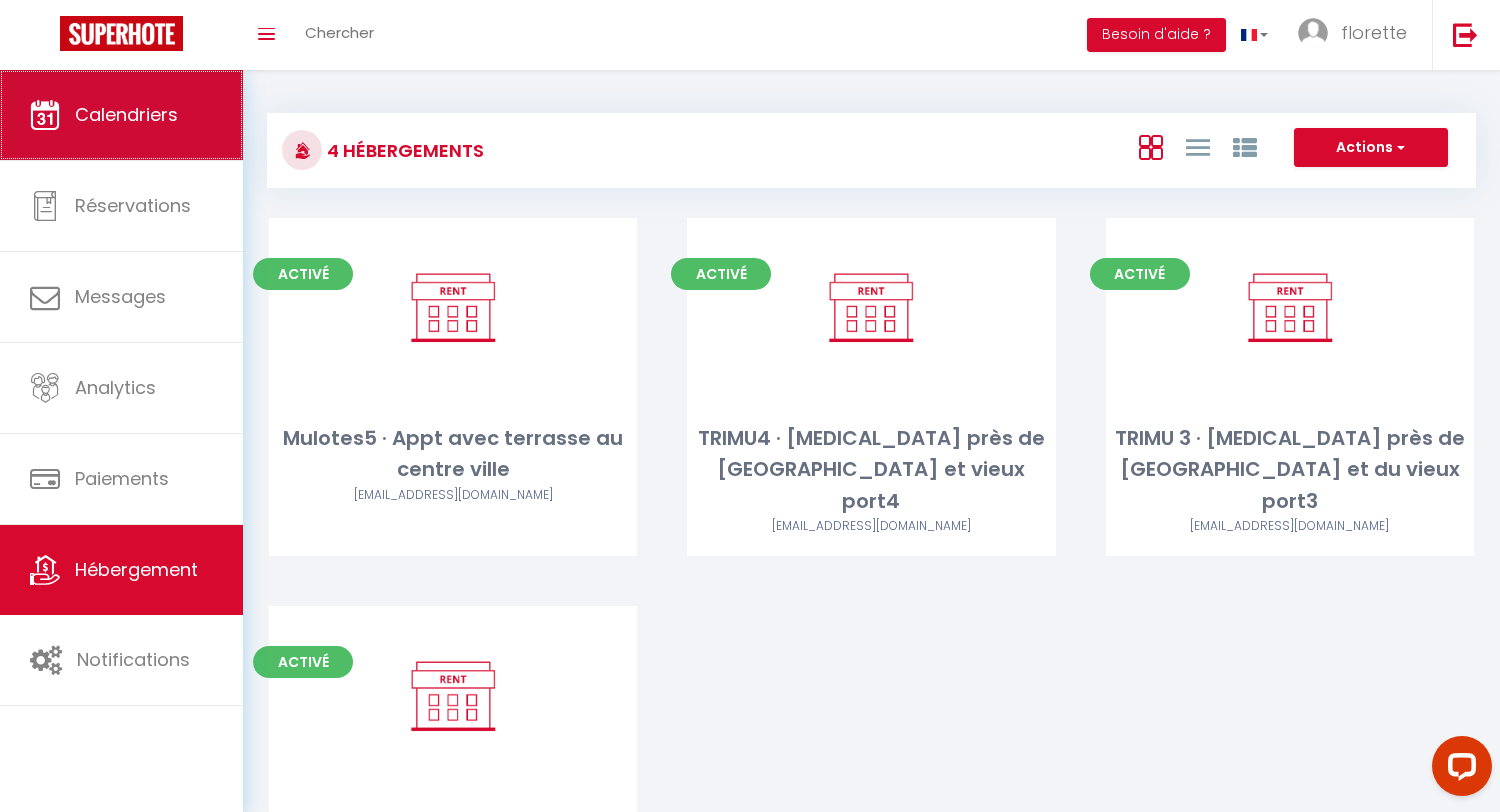 click on "Calendriers" at bounding box center (121, 115) 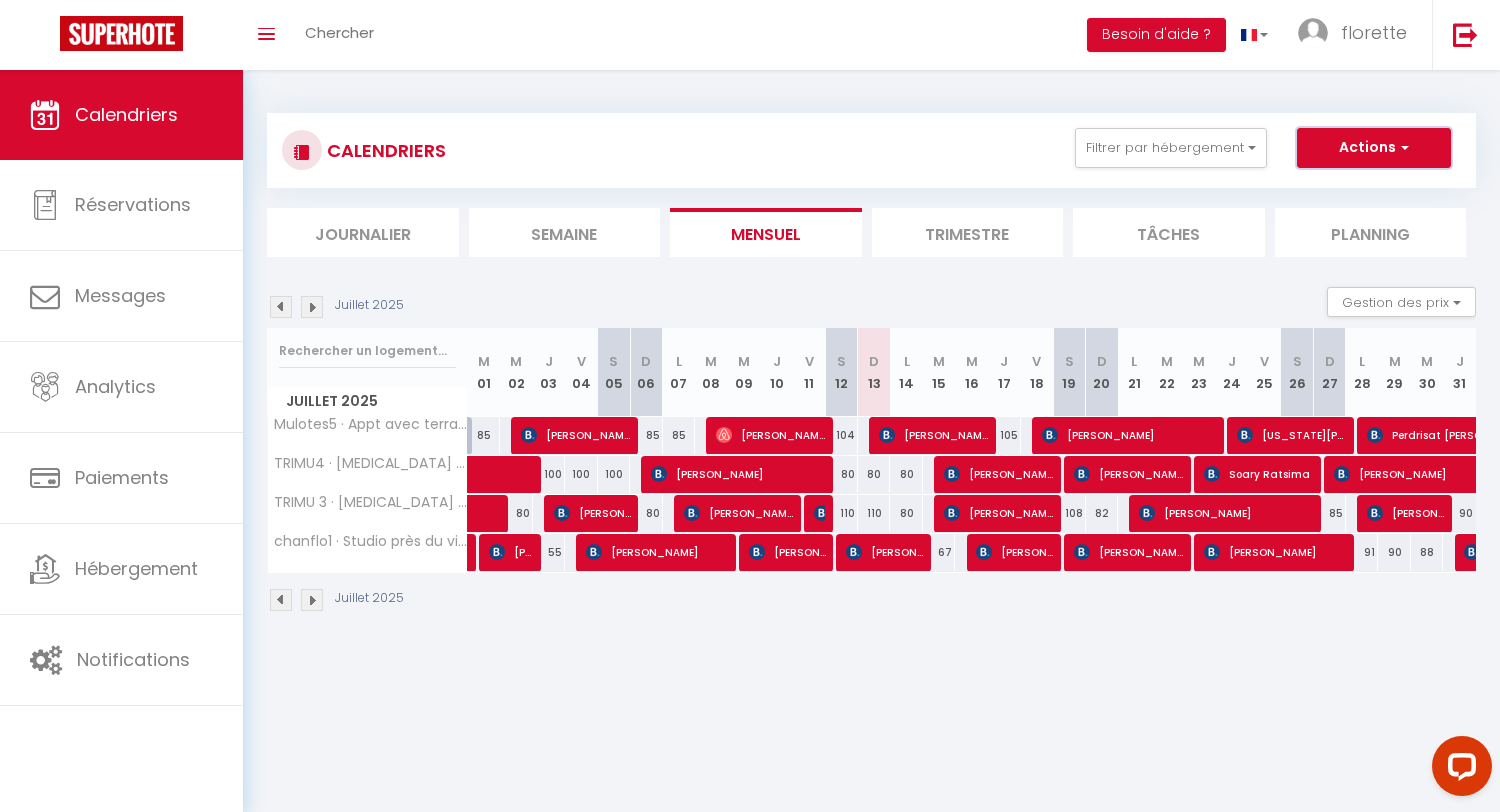 click at bounding box center [1402, 147] 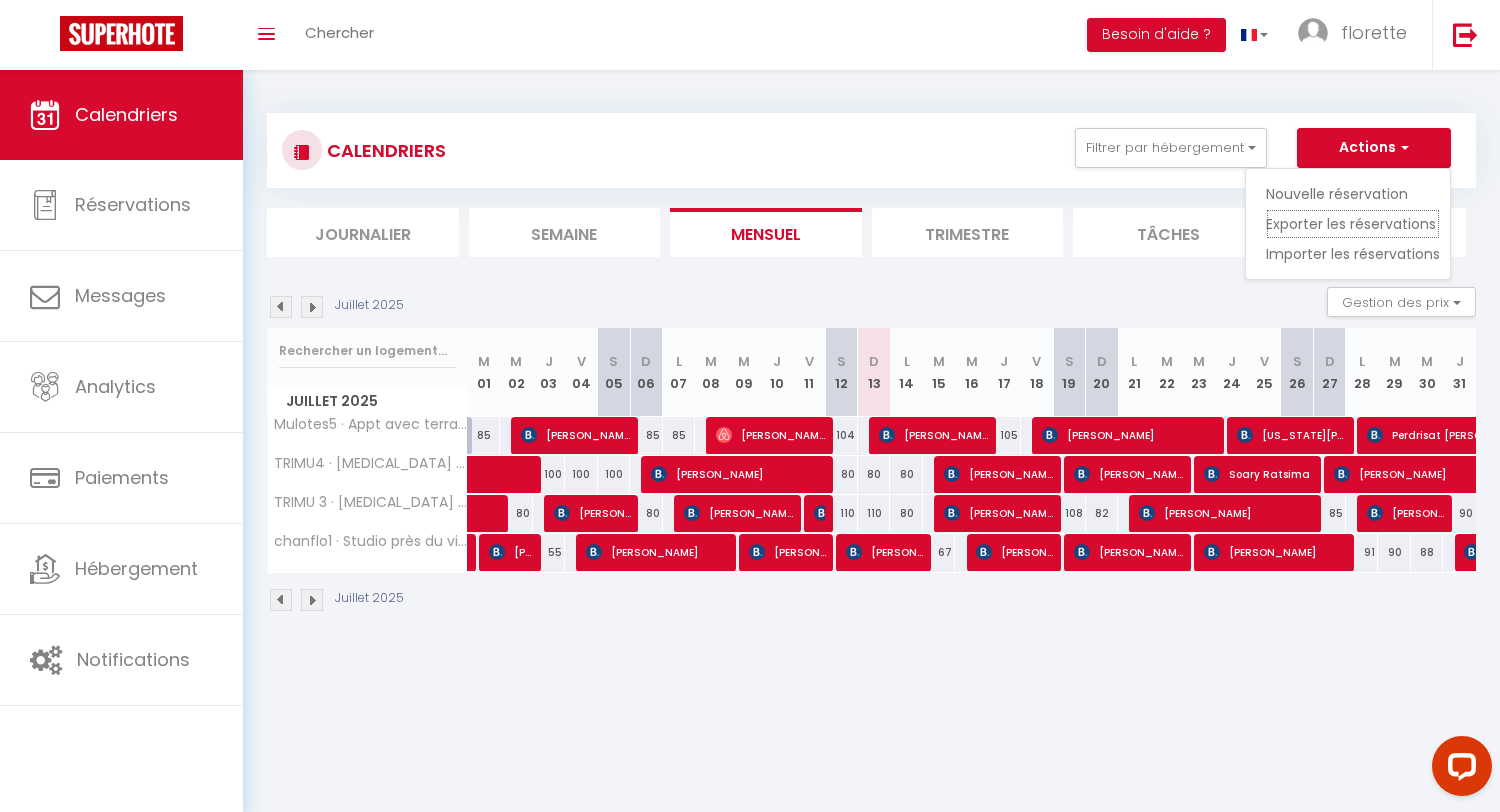 click on "Exporter les réservations" at bounding box center [1353, 224] 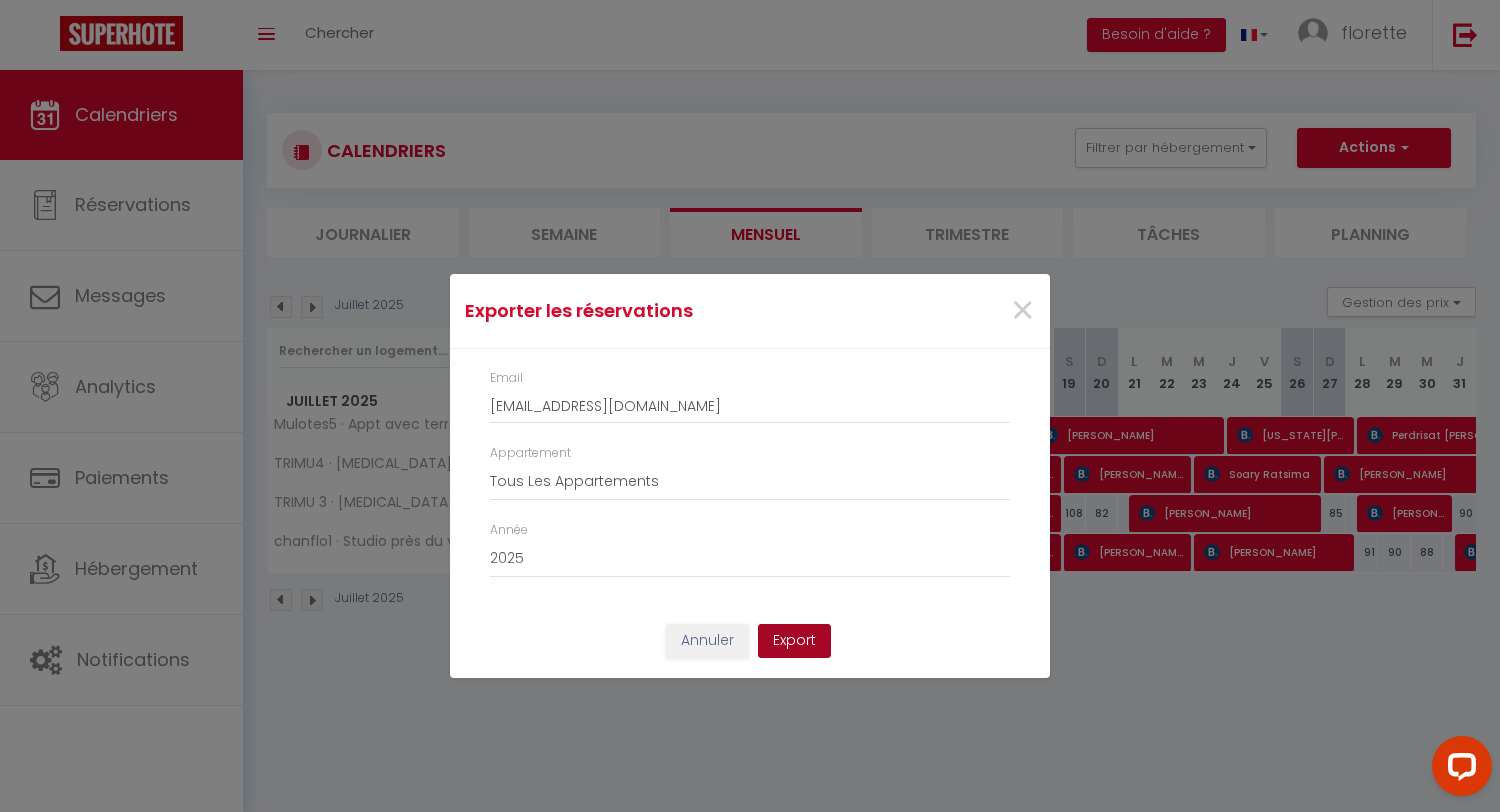 click on "Export" at bounding box center [794, 641] 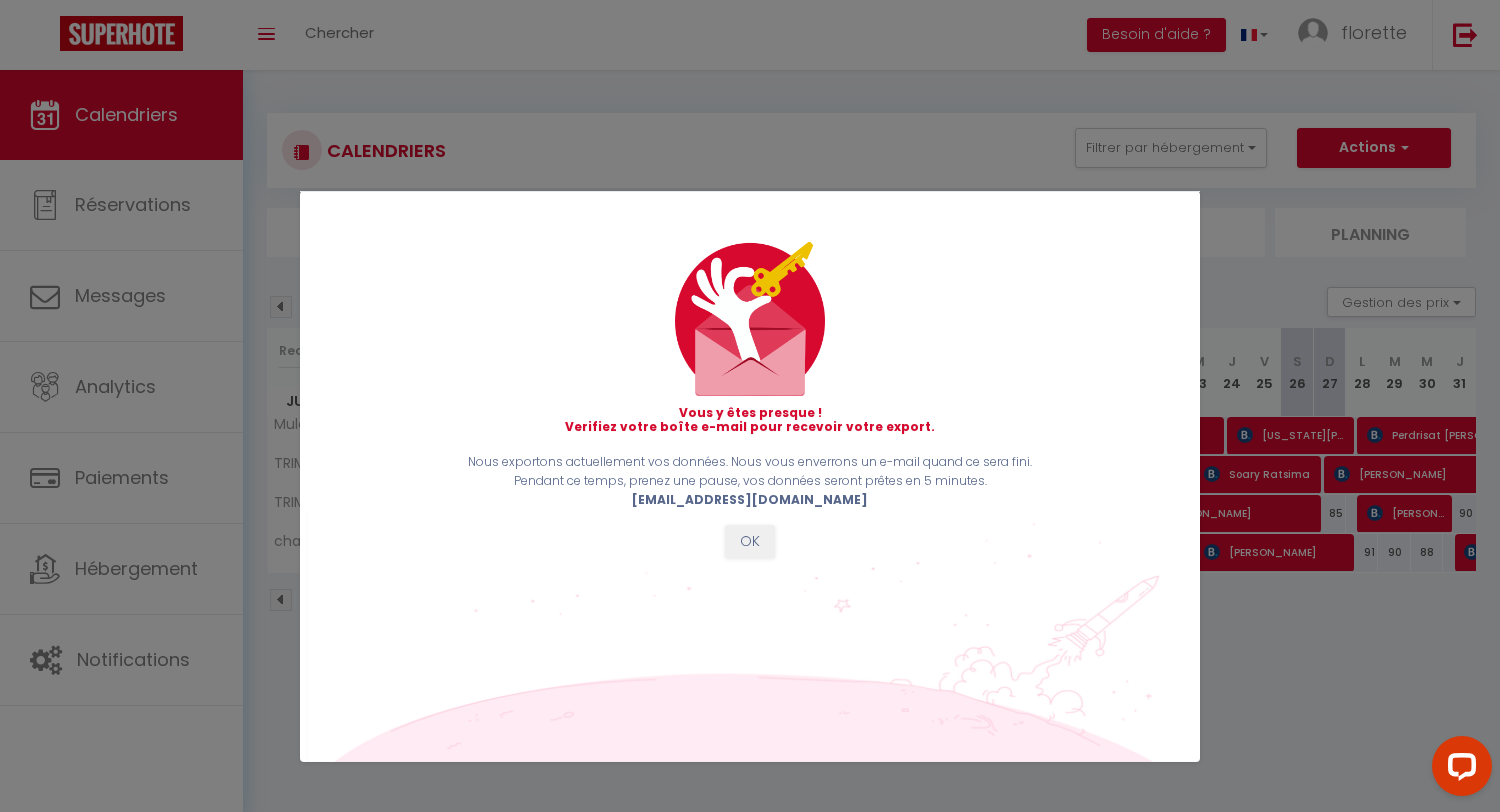 click on "Vous y êtes presque ! Verifiez votre boîte e-mail pour recevoir votre export.     Nous exportons actuellement vos données. Nous vous enverrons un e-mail quand ce sera fini.   Pendant ce temps, prenez une pause, vos données seront prêtes en 5 minutes.   [EMAIL_ADDRESS][DOMAIN_NAME]   OK" at bounding box center [750, 487] 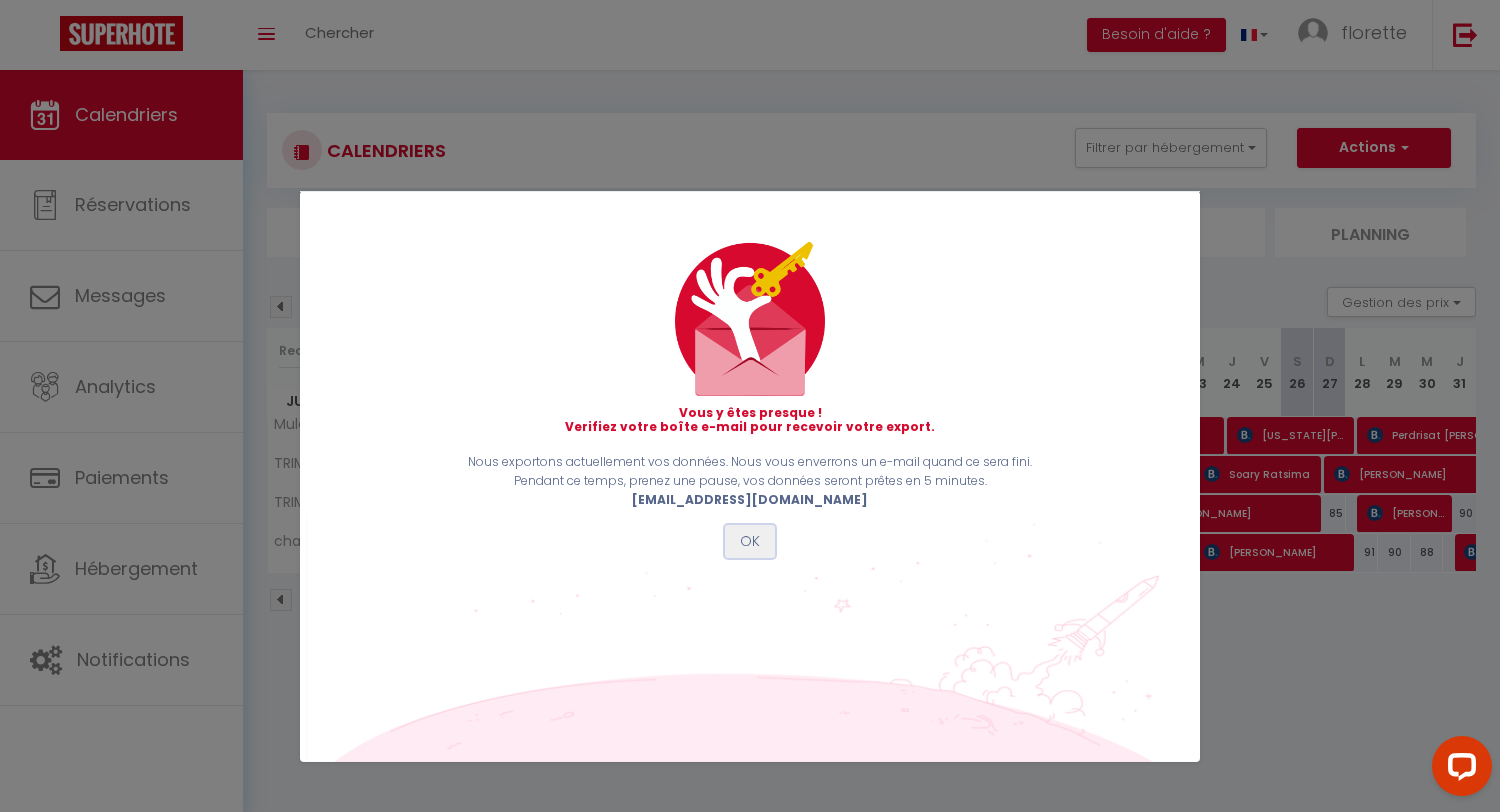 click on "OK" at bounding box center [750, 542] 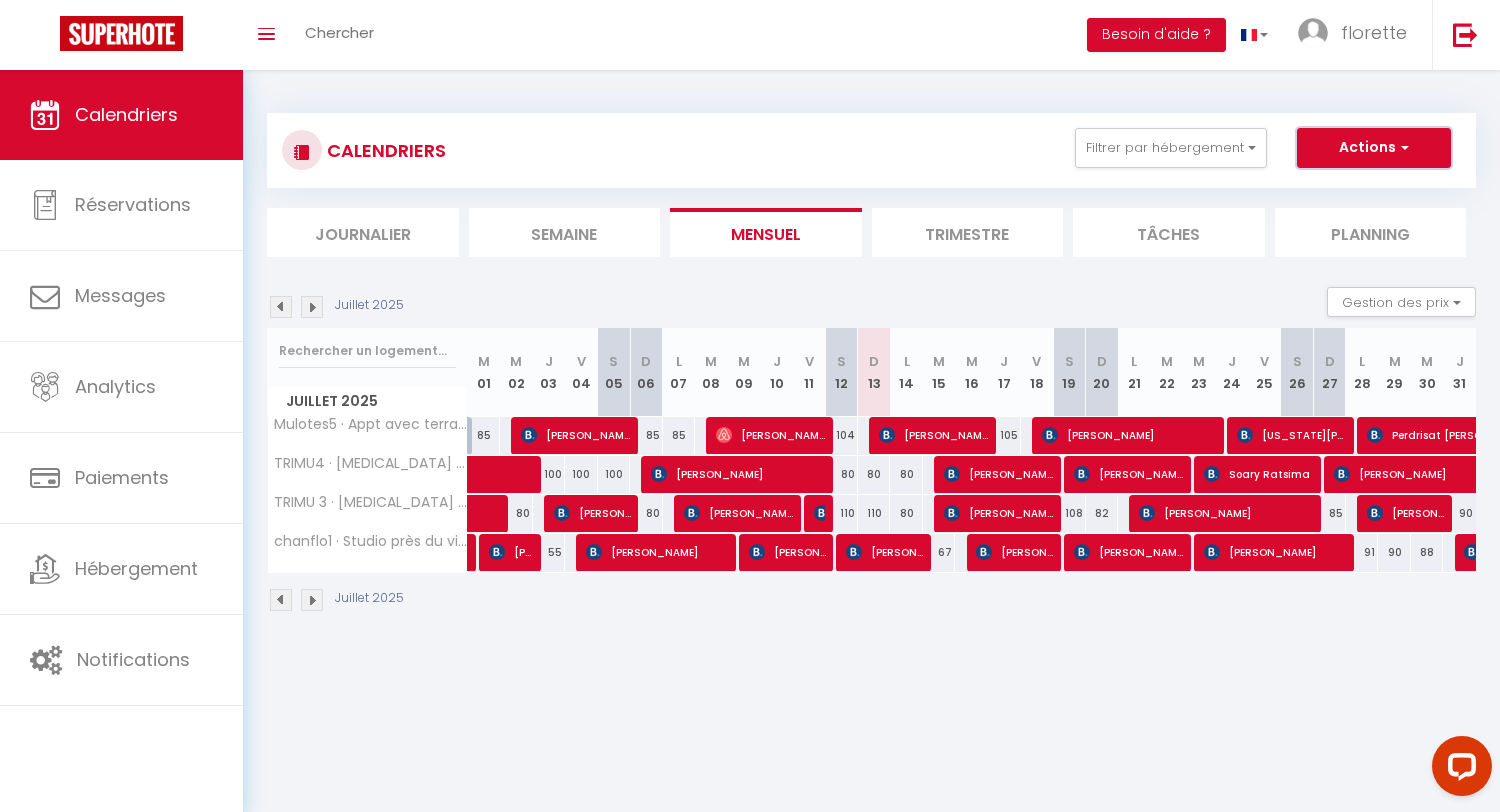 click on "Actions" at bounding box center [1374, 148] 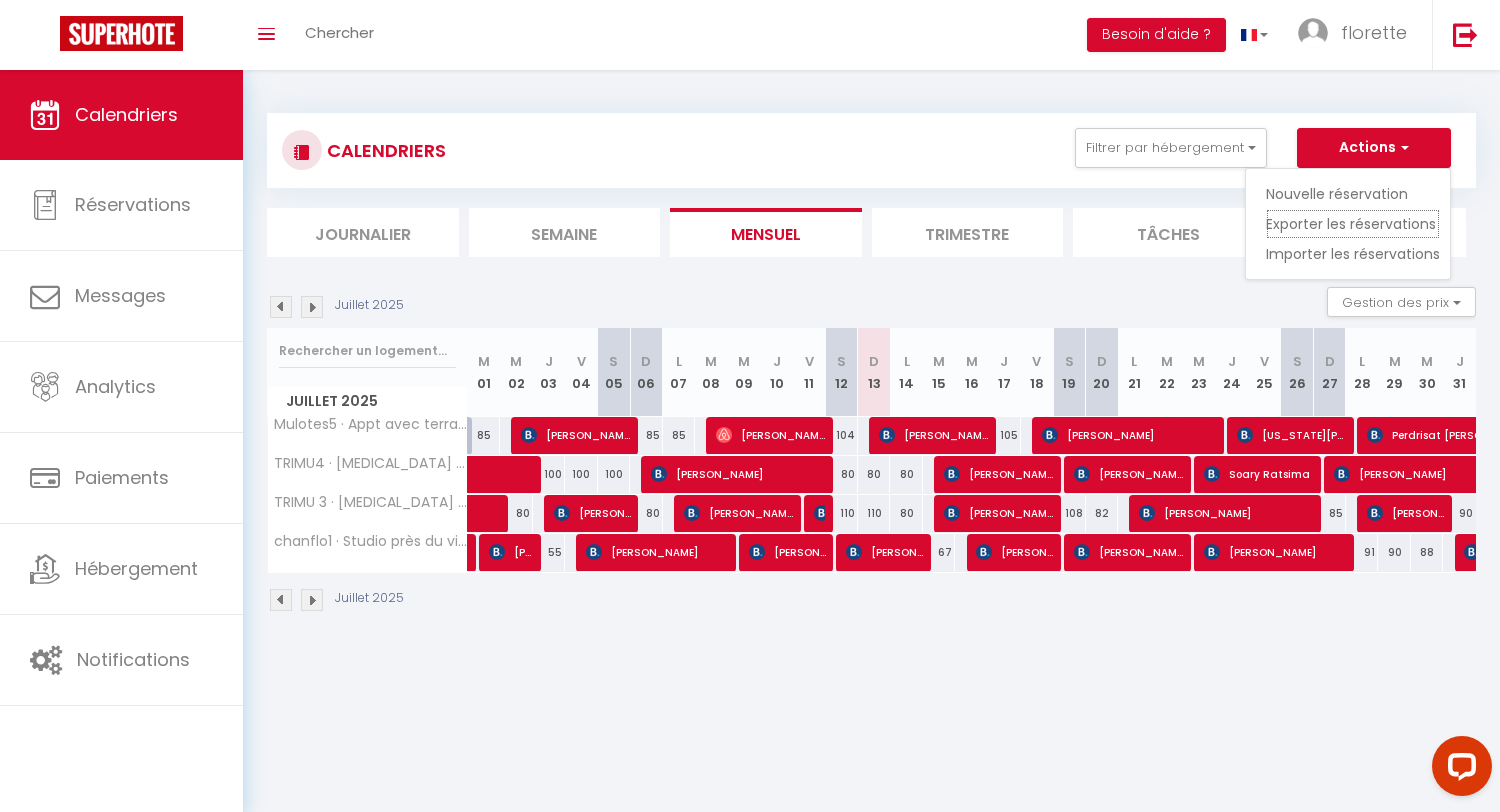 click on "Exporter les réservations" at bounding box center [1353, 224] 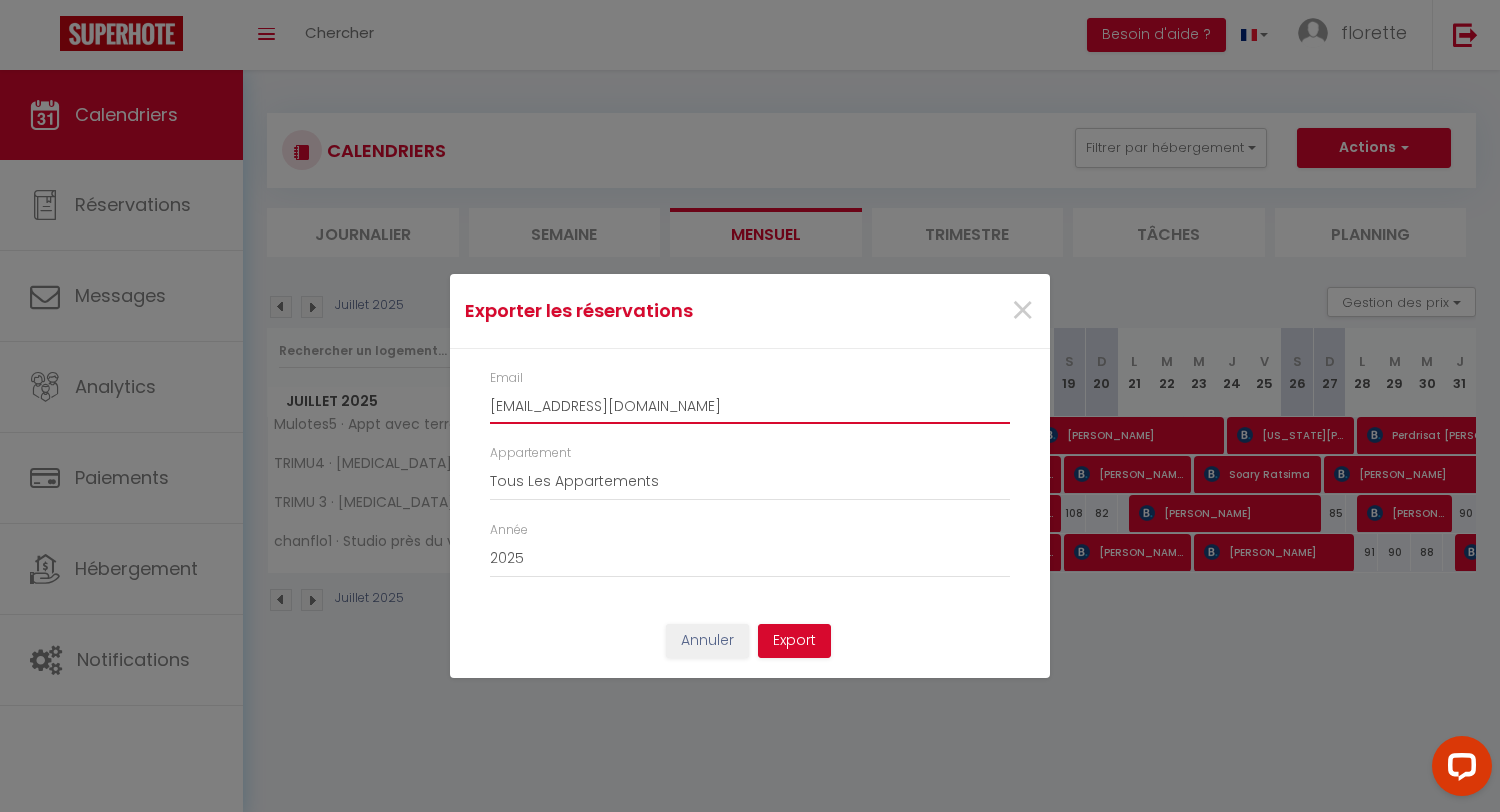 click on "[EMAIL_ADDRESS][DOMAIN_NAME]" at bounding box center [750, 406] 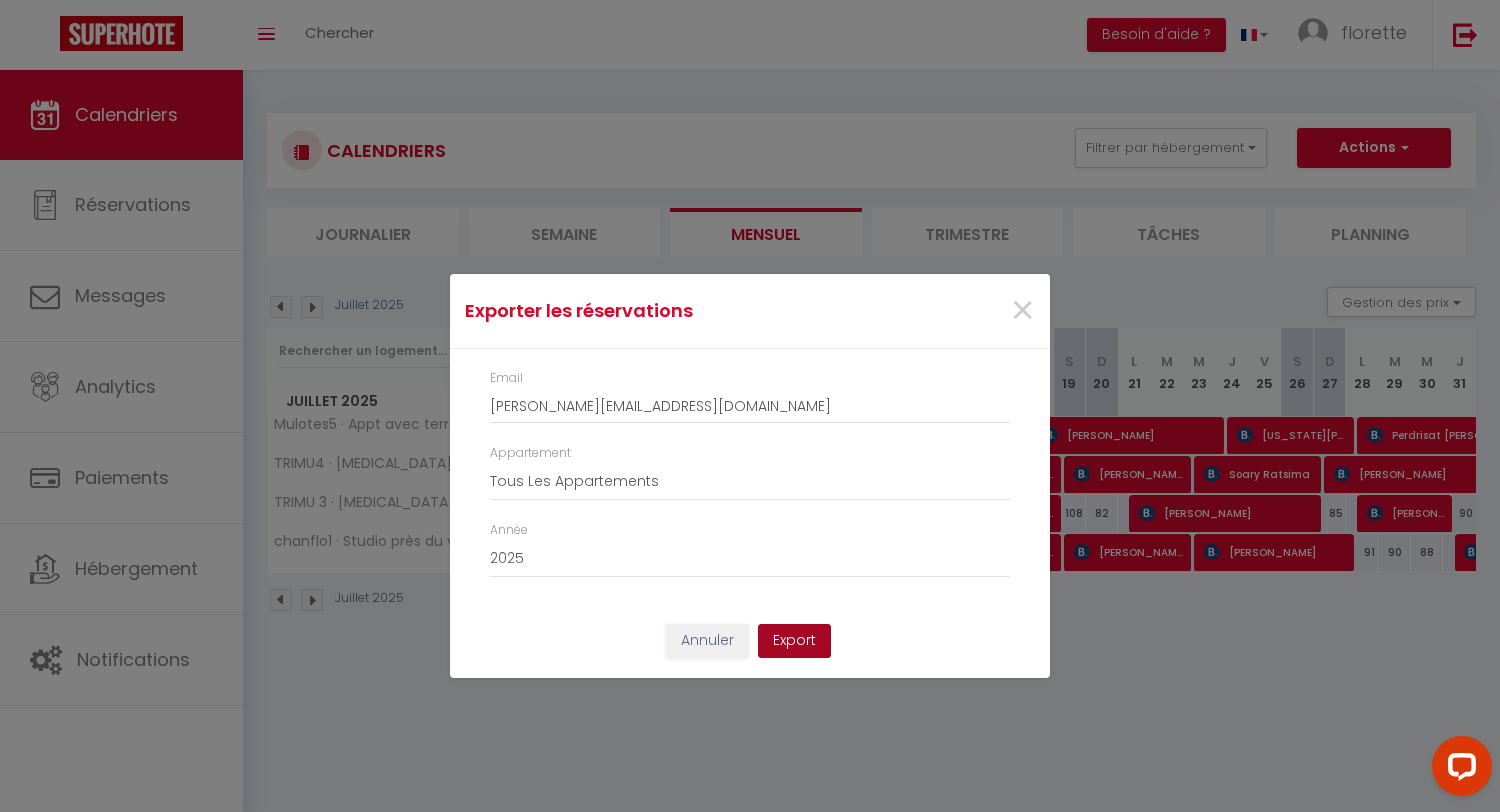 click on "Export" at bounding box center [794, 641] 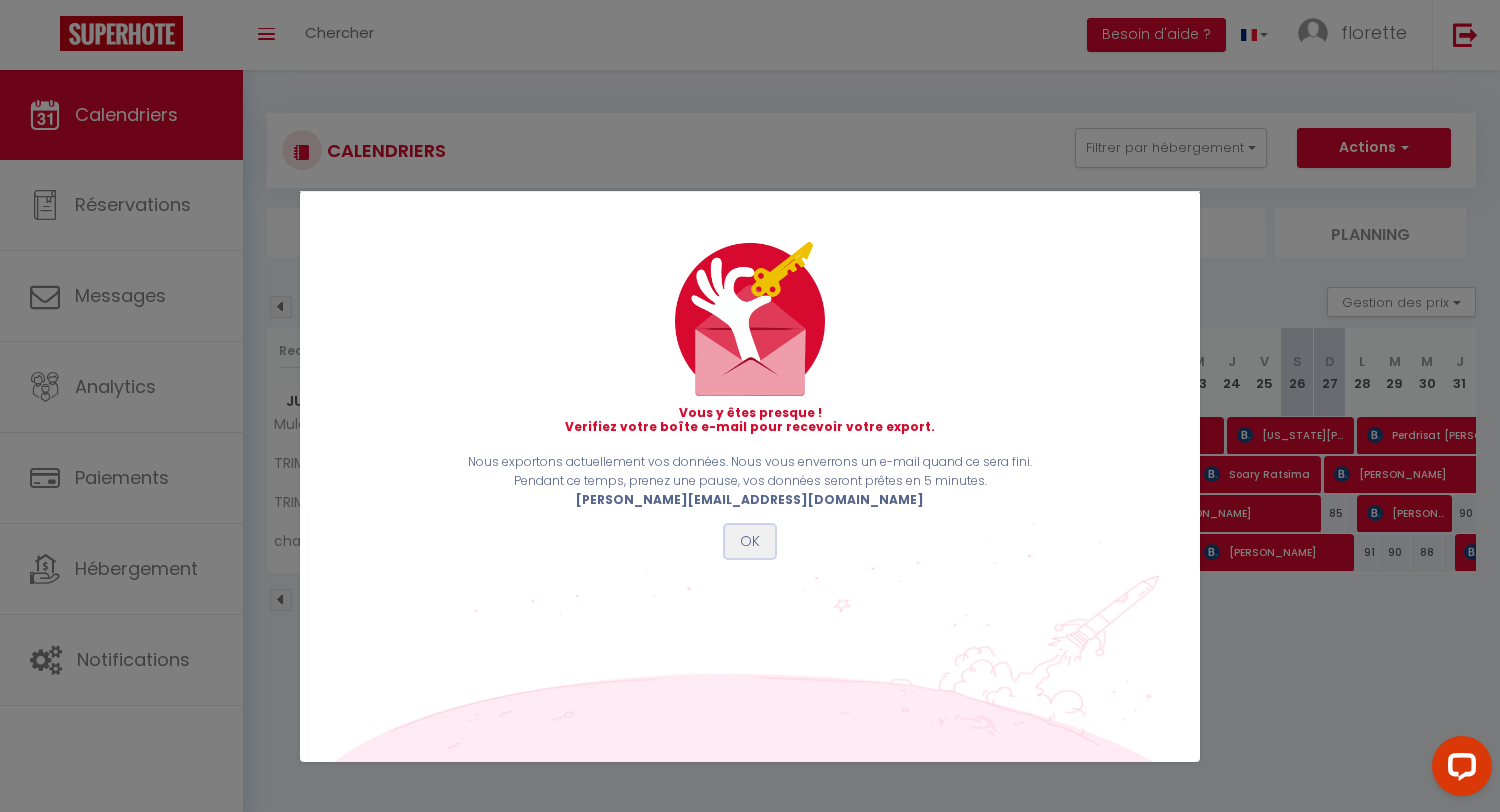 click on "OK" at bounding box center (750, 542) 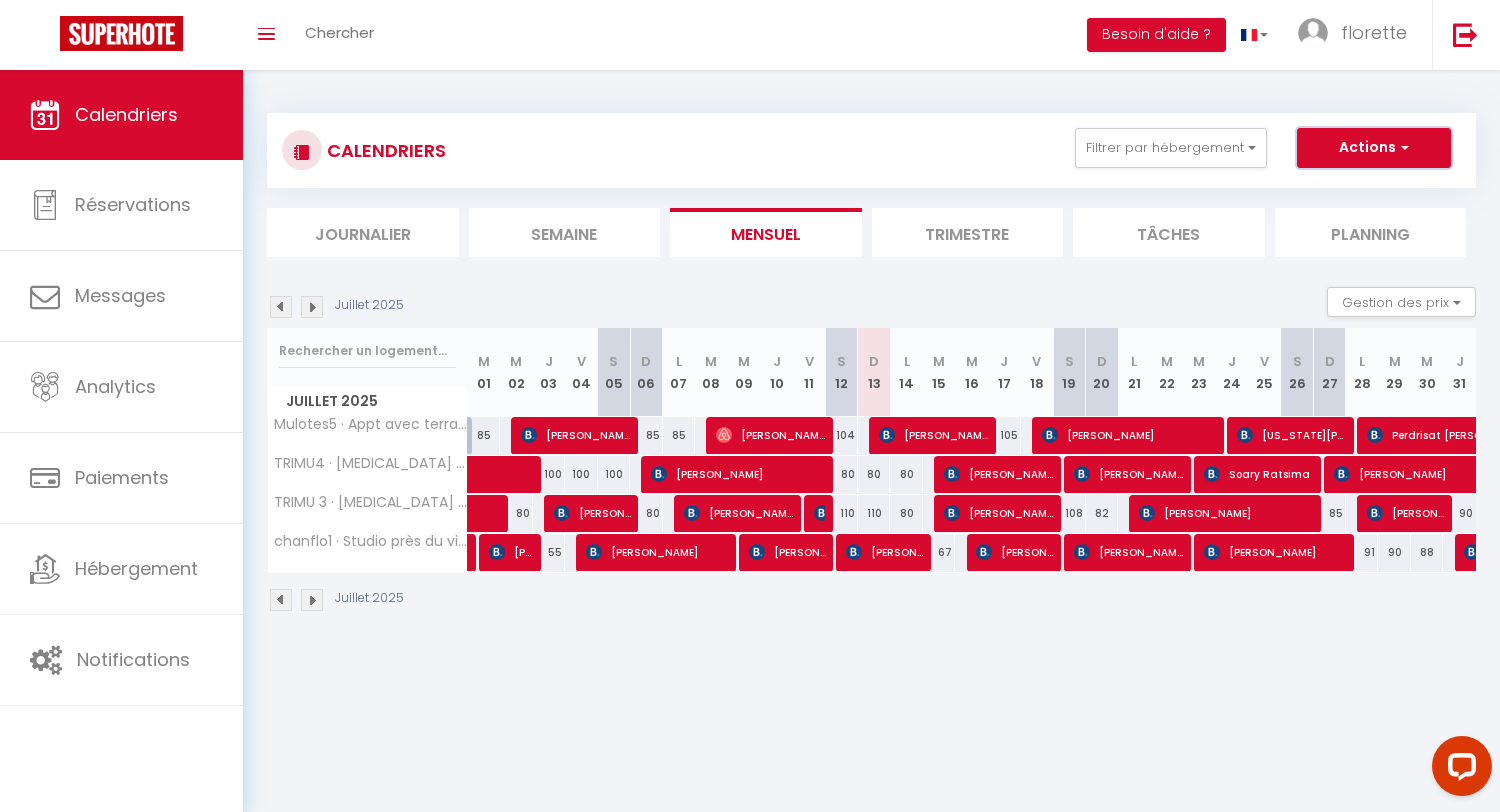 click on "Actions" at bounding box center [1374, 148] 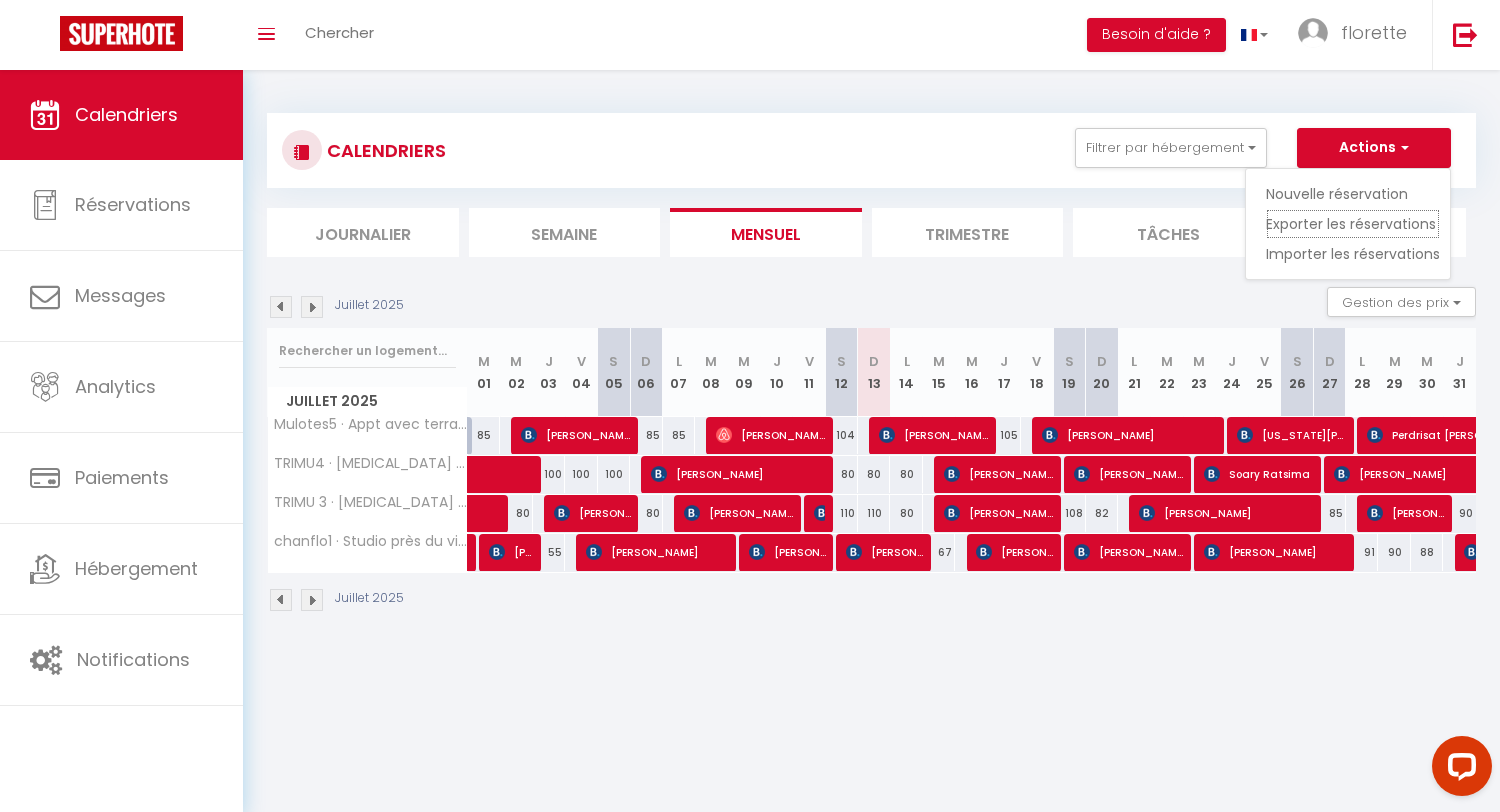 click on "Exporter les réservations" at bounding box center (1353, 224) 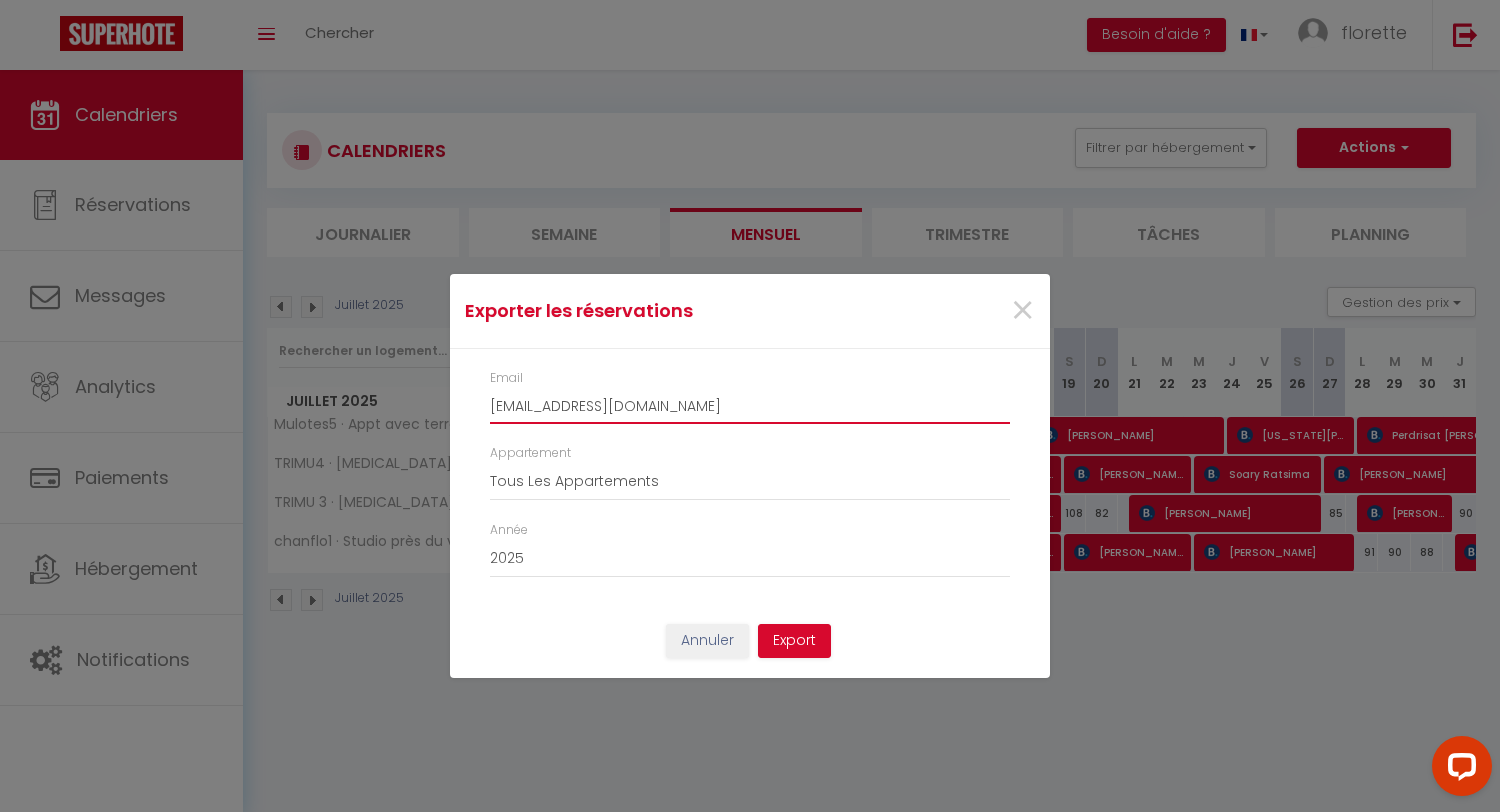 click on "[EMAIL_ADDRESS][DOMAIN_NAME]" at bounding box center [750, 406] 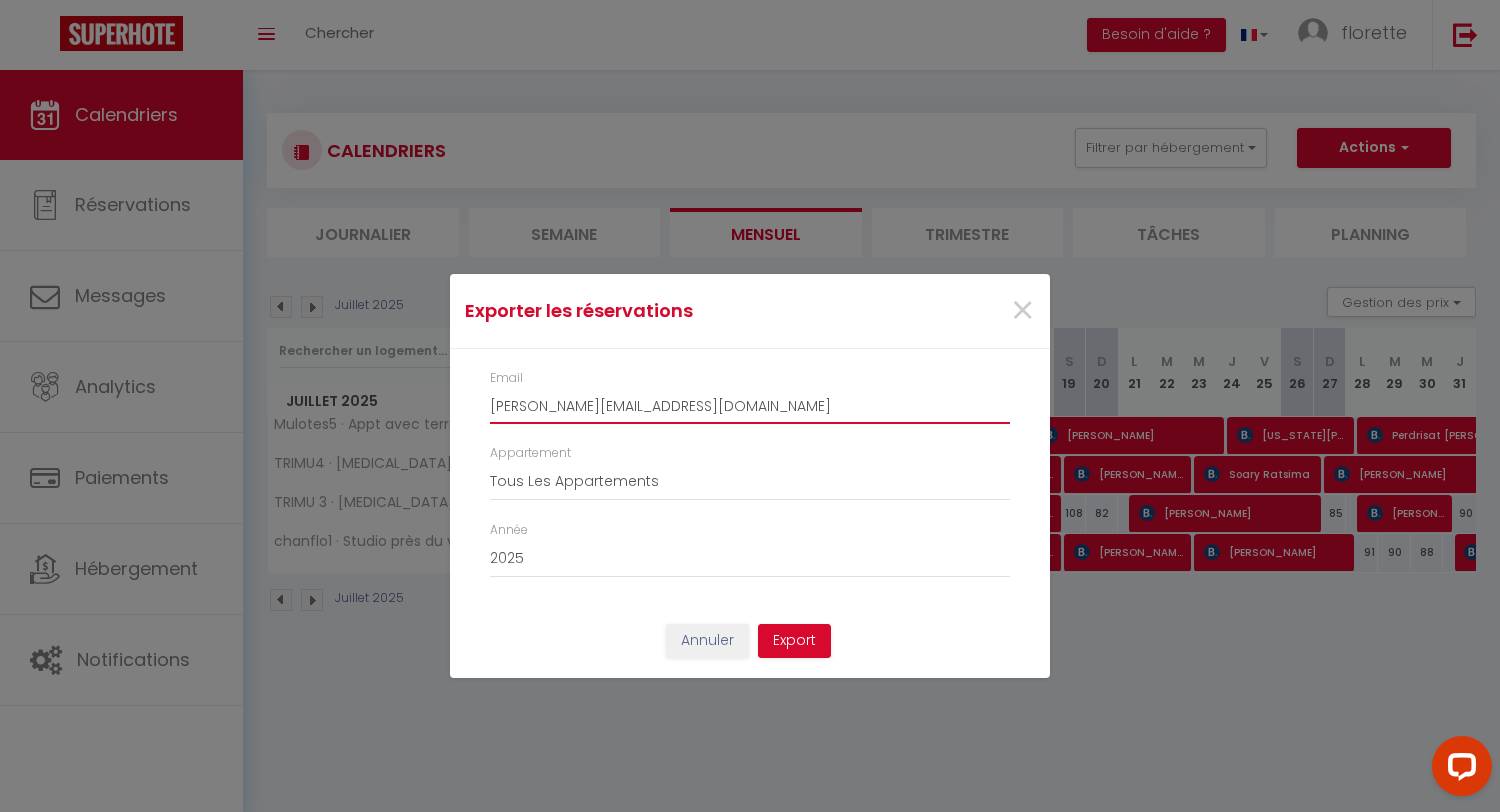 type on "[PERSON_NAME][EMAIL_ADDRESS][DOMAIN_NAME]" 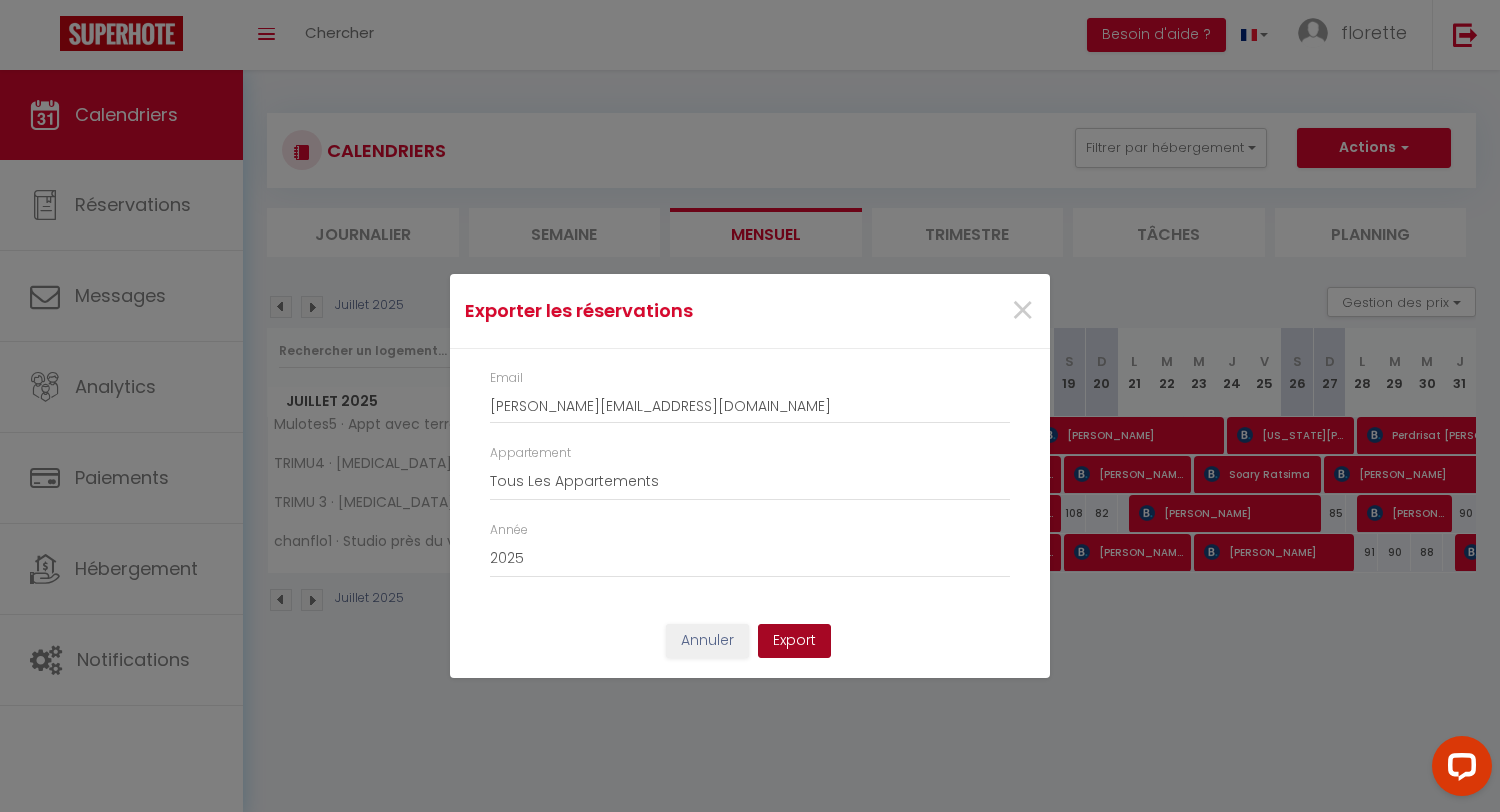 click on "Export" at bounding box center (794, 641) 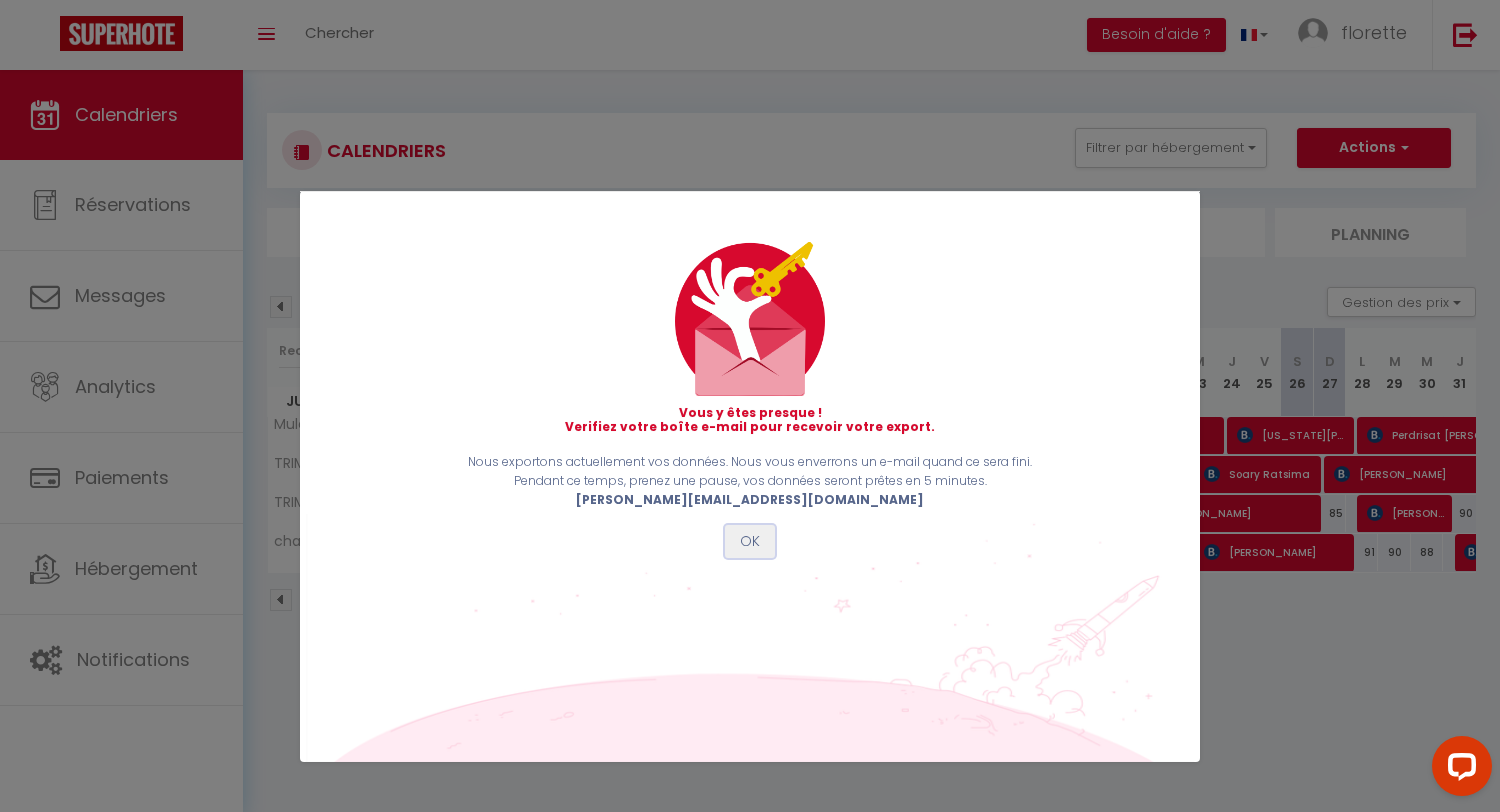 click on "OK" at bounding box center [750, 542] 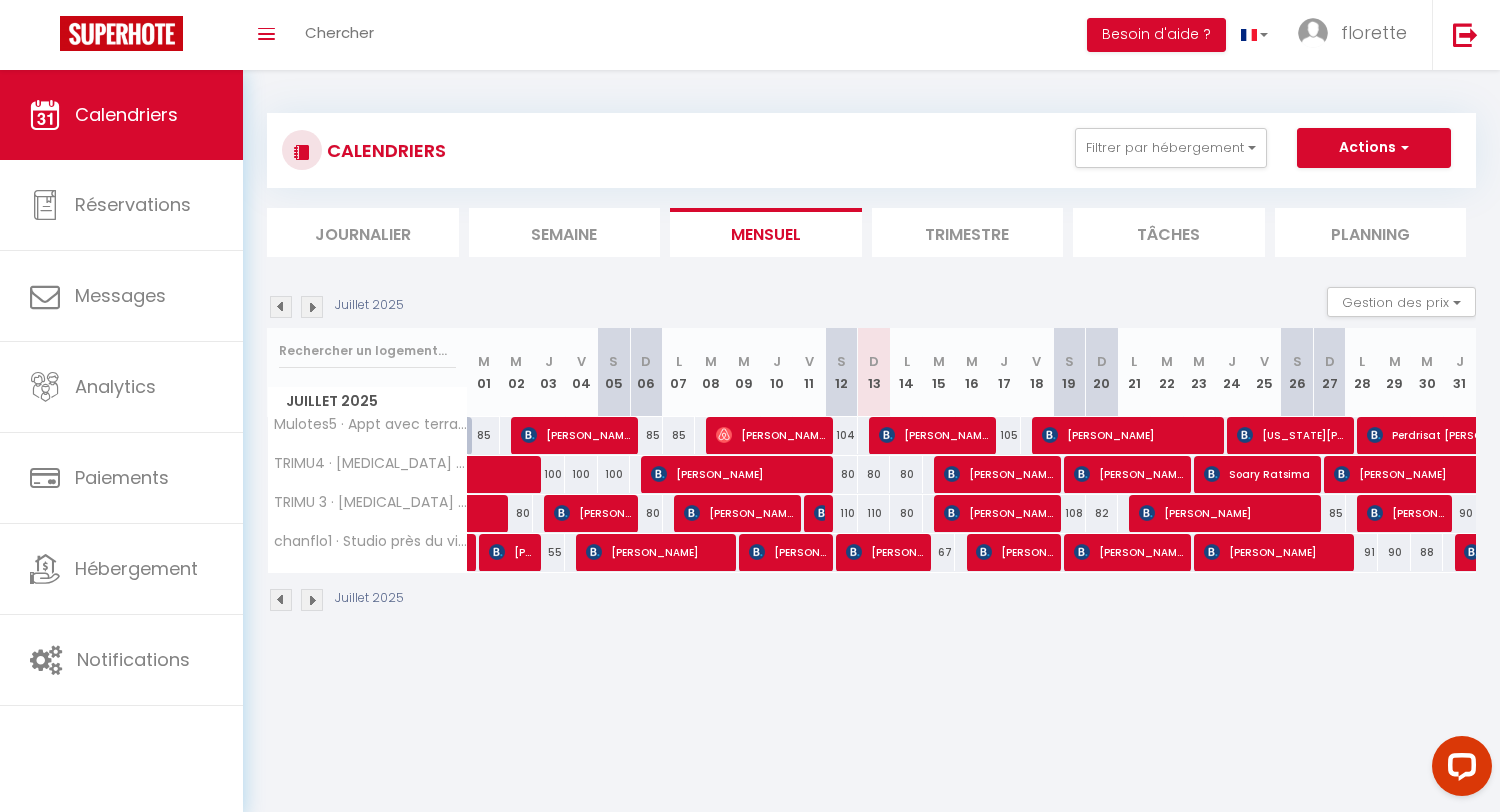 click on "Coaching SuperHote ce soir à 18h00, pour participer:  [URL][DOMAIN_NAME][SECURITY_DATA]   ×     Toggle navigation       Toggle Search     Toggle menubar     Chercher   BUTTON
Besoin d'aide ?
florette   Paramètres        Équipe     Résultat de la recherche   Aucun résultat     Calendriers     Réservations     Messages     Analytics      Paiements     Hébergement     Notifications                 Résultat de la recherche   Id   Appart   Voyageur    Checkin   Checkout   Nuits   Pers.   Plateforme   Statut     Résultat de la recherche   Aucun résultat           CALENDRIERS
Filtrer par hébergement
Tous       Mulotes5 · Appt avec terrasse au centre ville     [GEOGRAPHIC_DATA] · [MEDICAL_DATA] près de [GEOGRAPHIC_DATA] et vieux port4     TRIMU 3 · [MEDICAL_DATA] près de [GEOGRAPHIC_DATA] et du vieux port3     chanflo1 · Studio près du vieux port et de [GEOGRAPHIC_DATA]    [GEOGRAPHIC_DATA]" at bounding box center [750, 476] 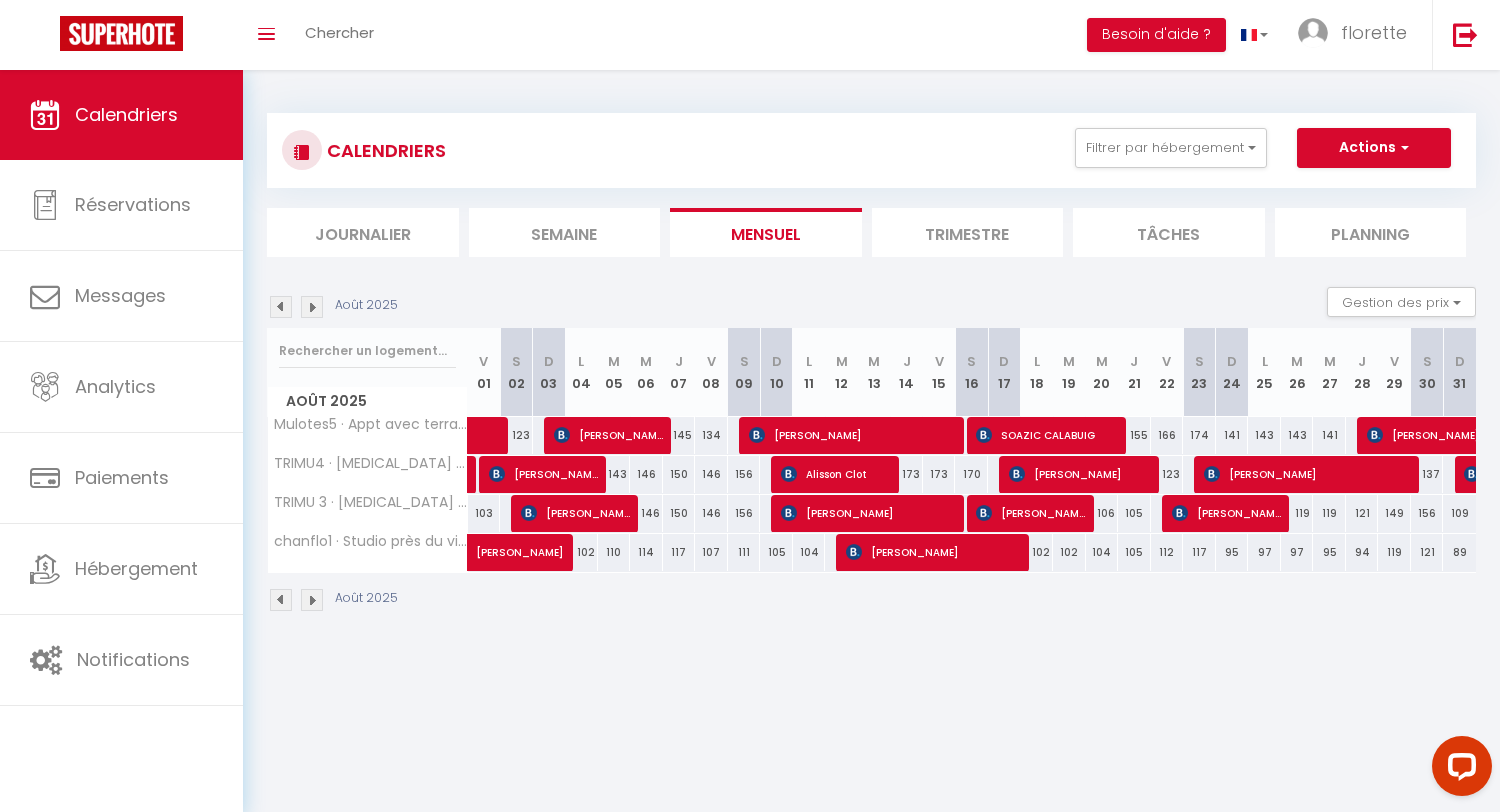 click at bounding box center [312, 307] 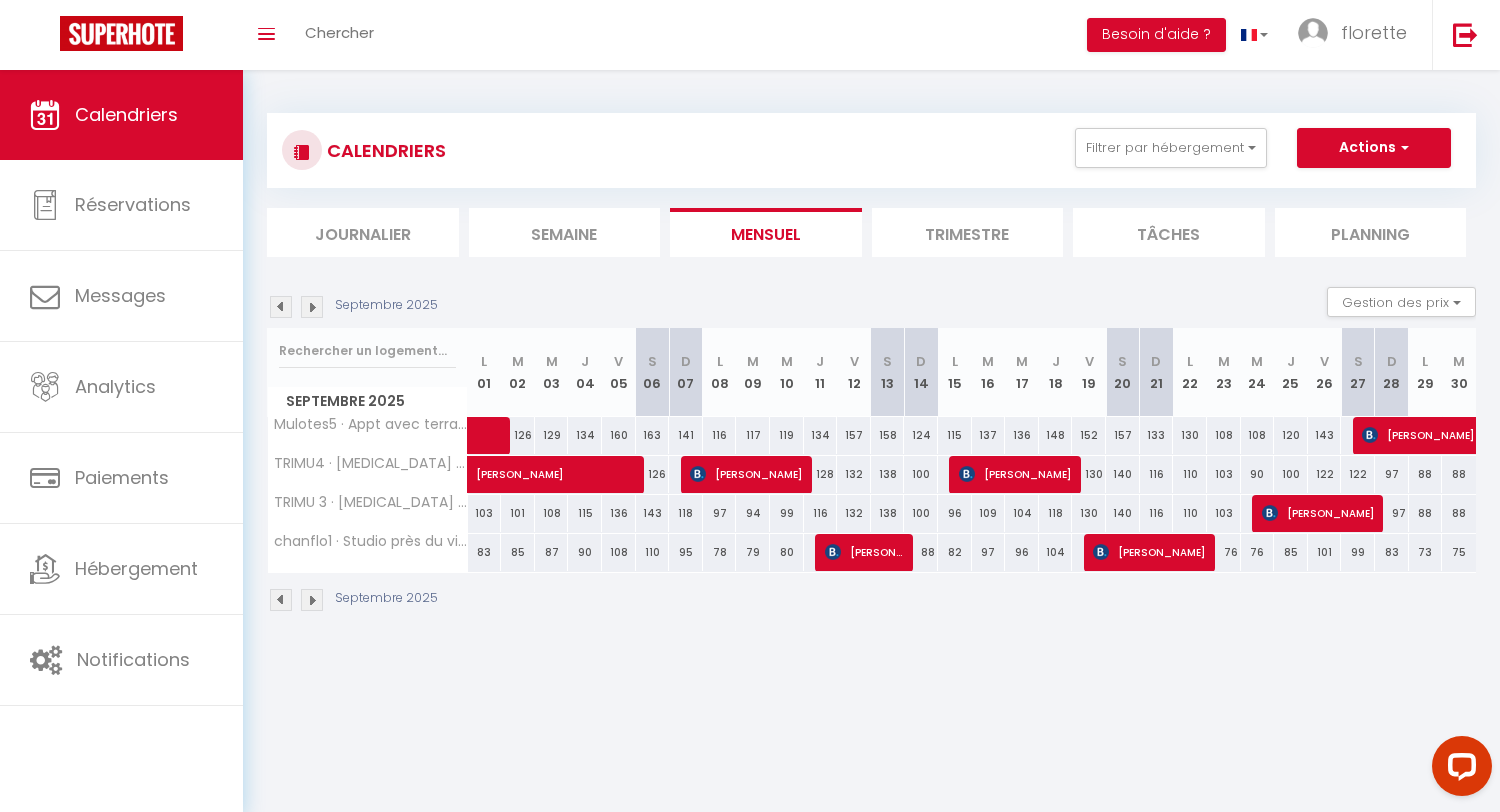 click at bounding box center [312, 307] 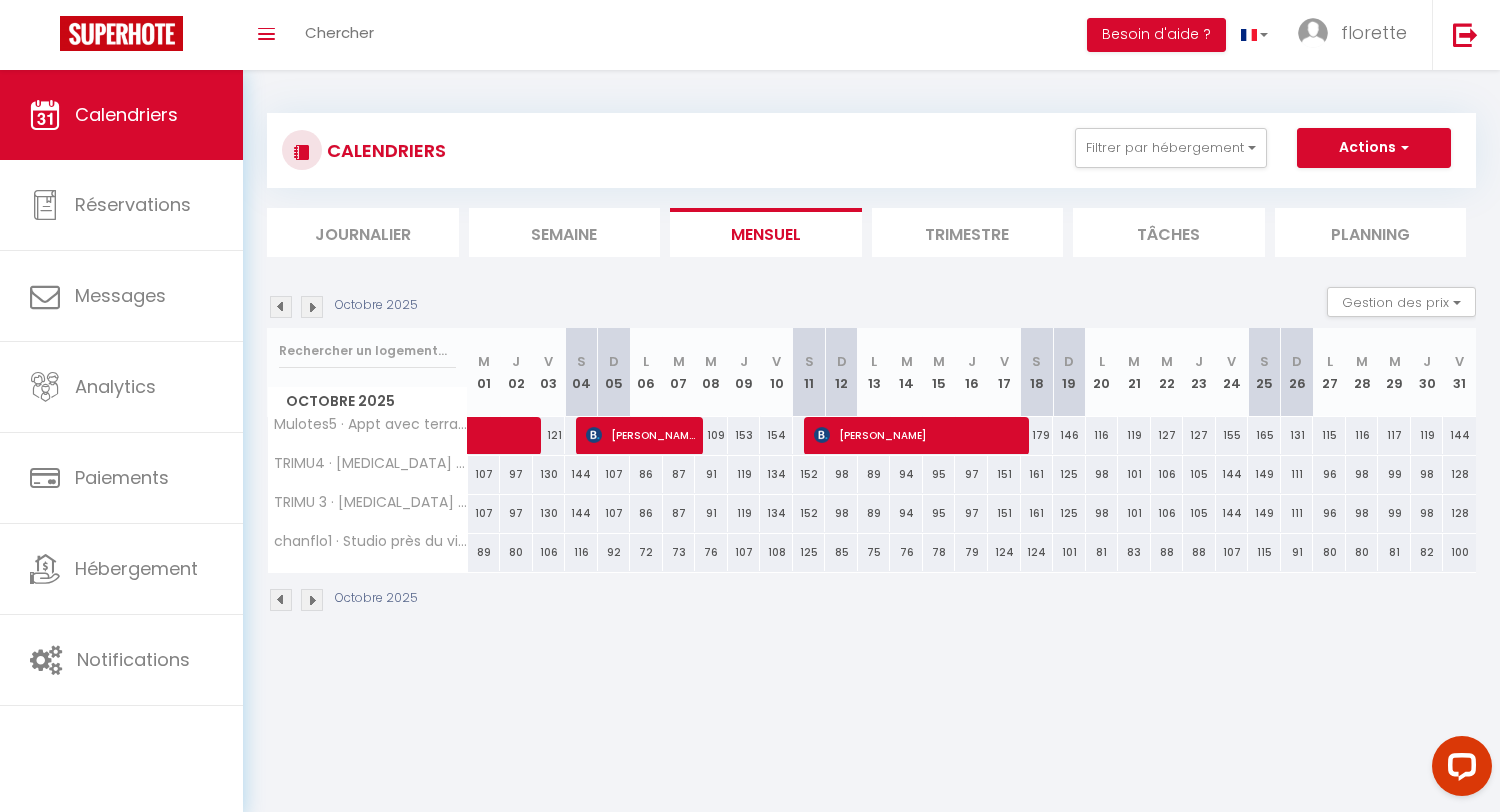 click at bounding box center (312, 307) 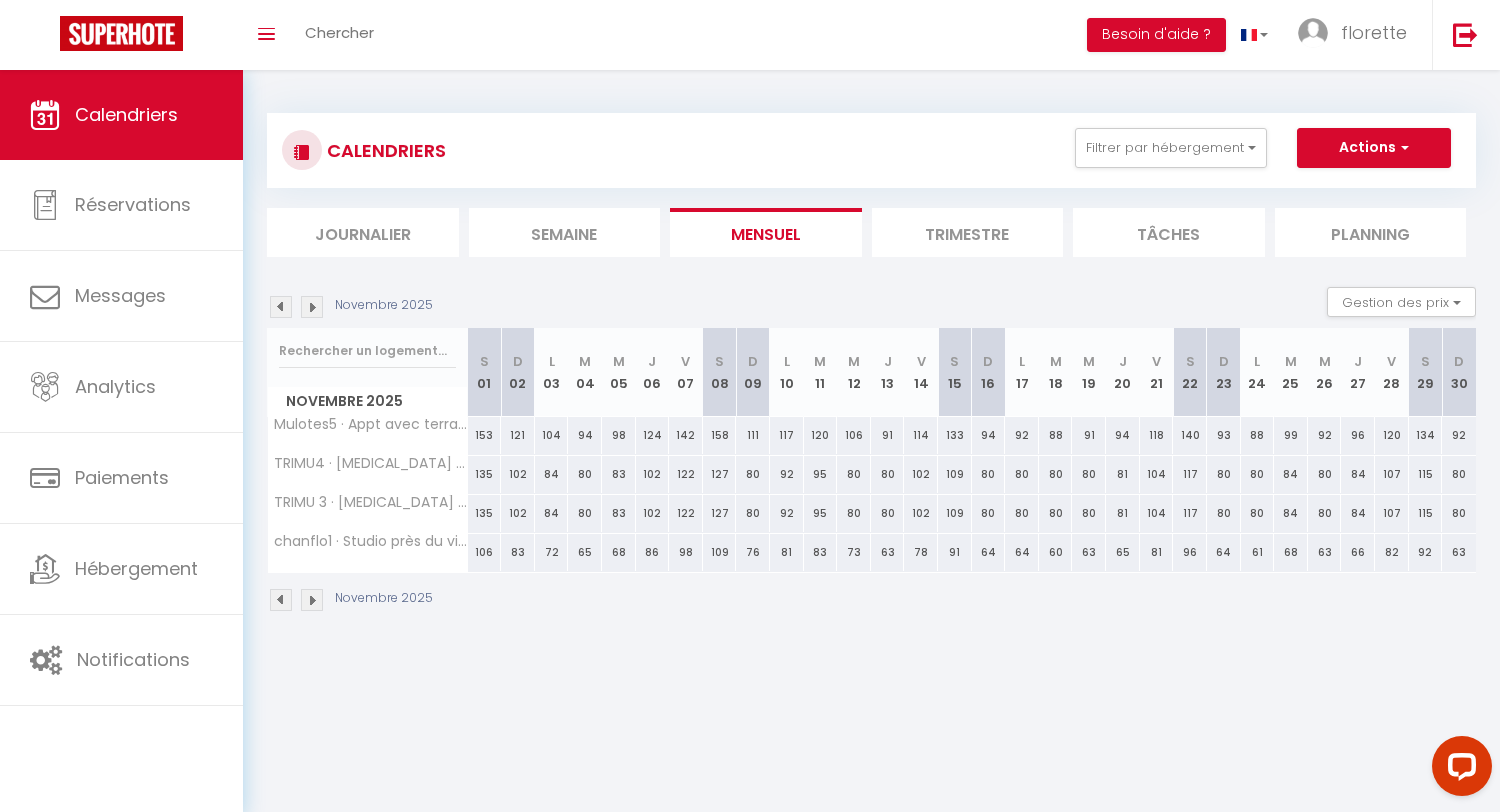 click at bounding box center [312, 307] 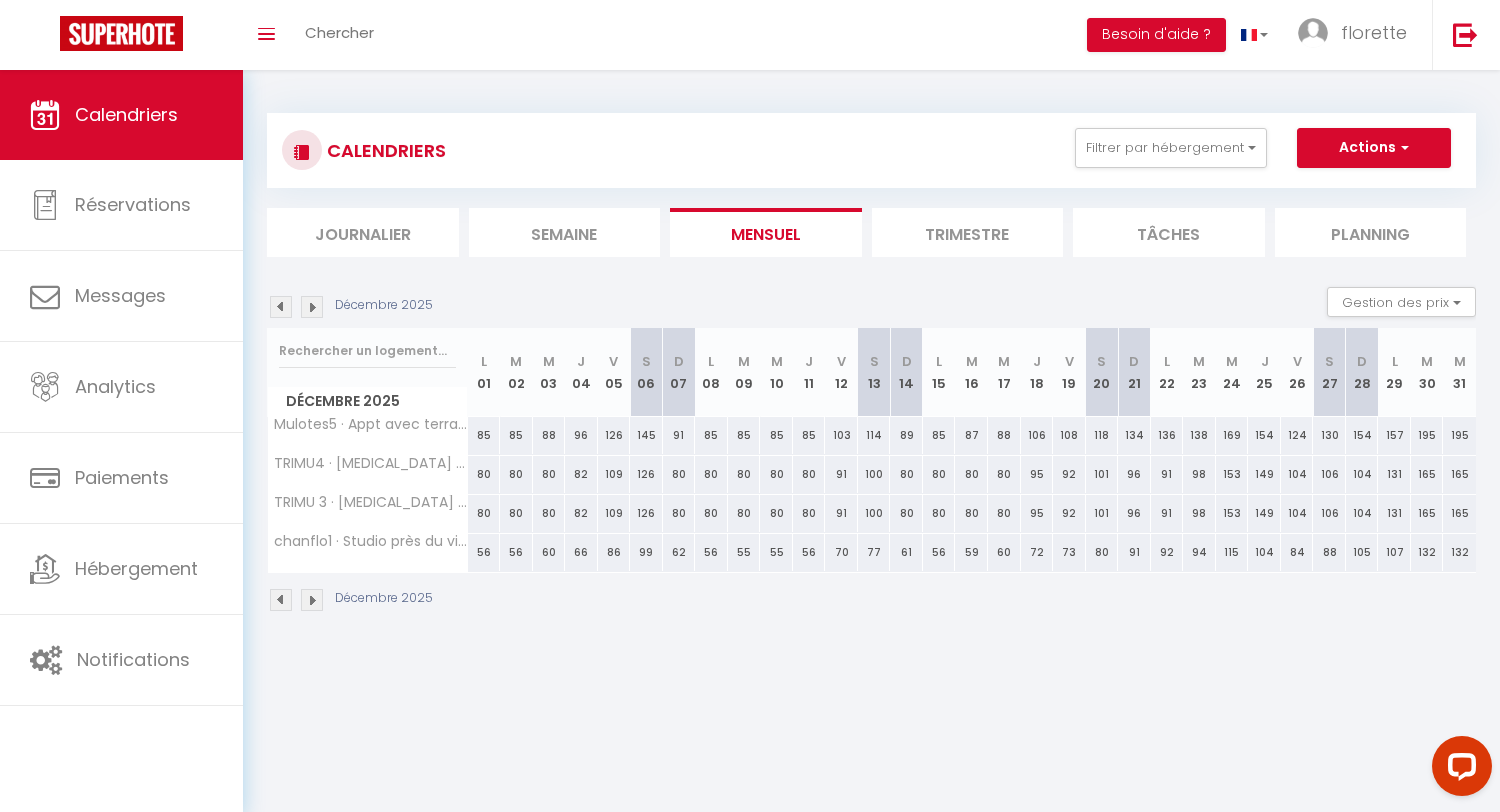 click at bounding box center [281, 307] 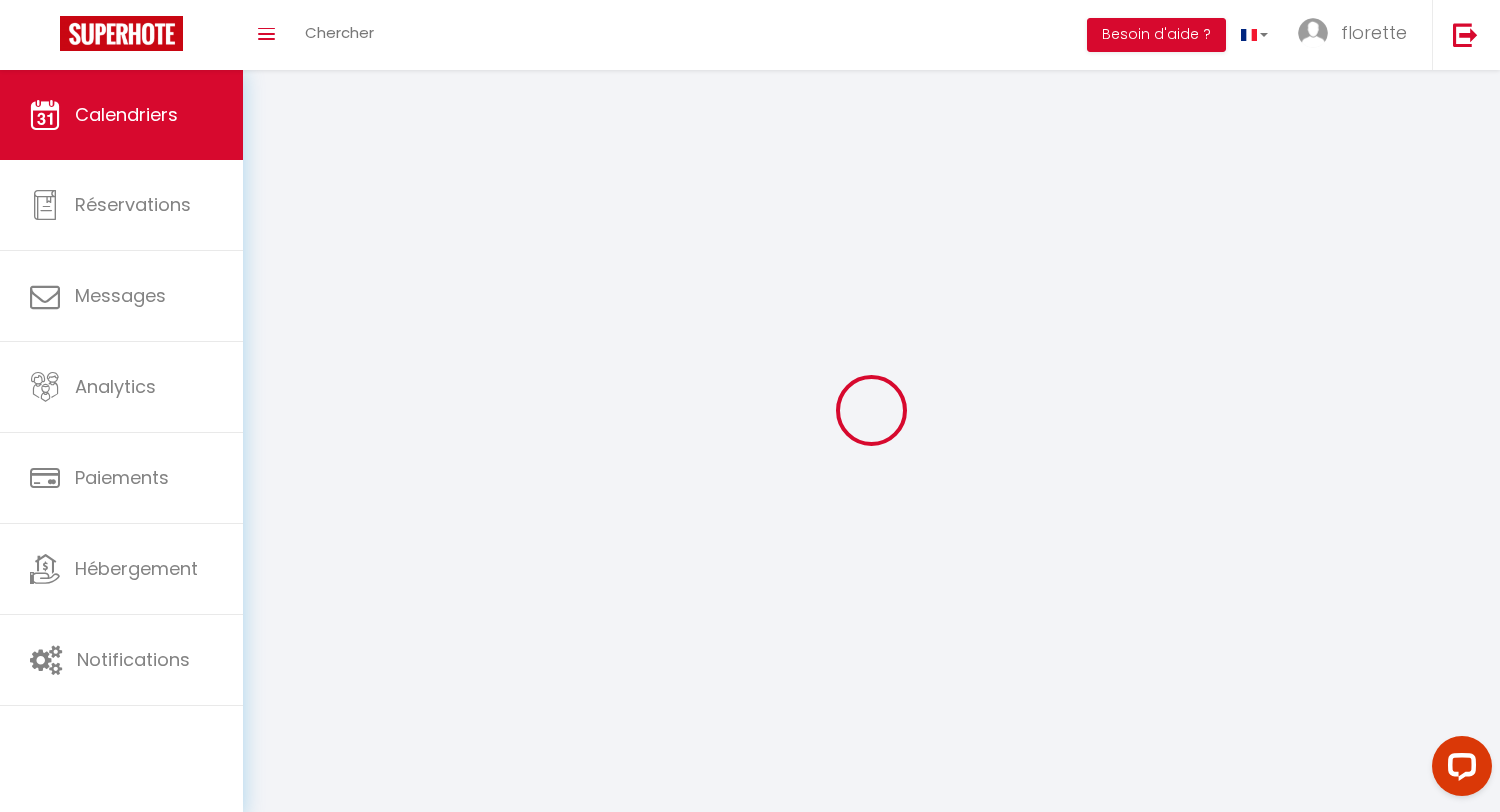 click at bounding box center [871, 410] 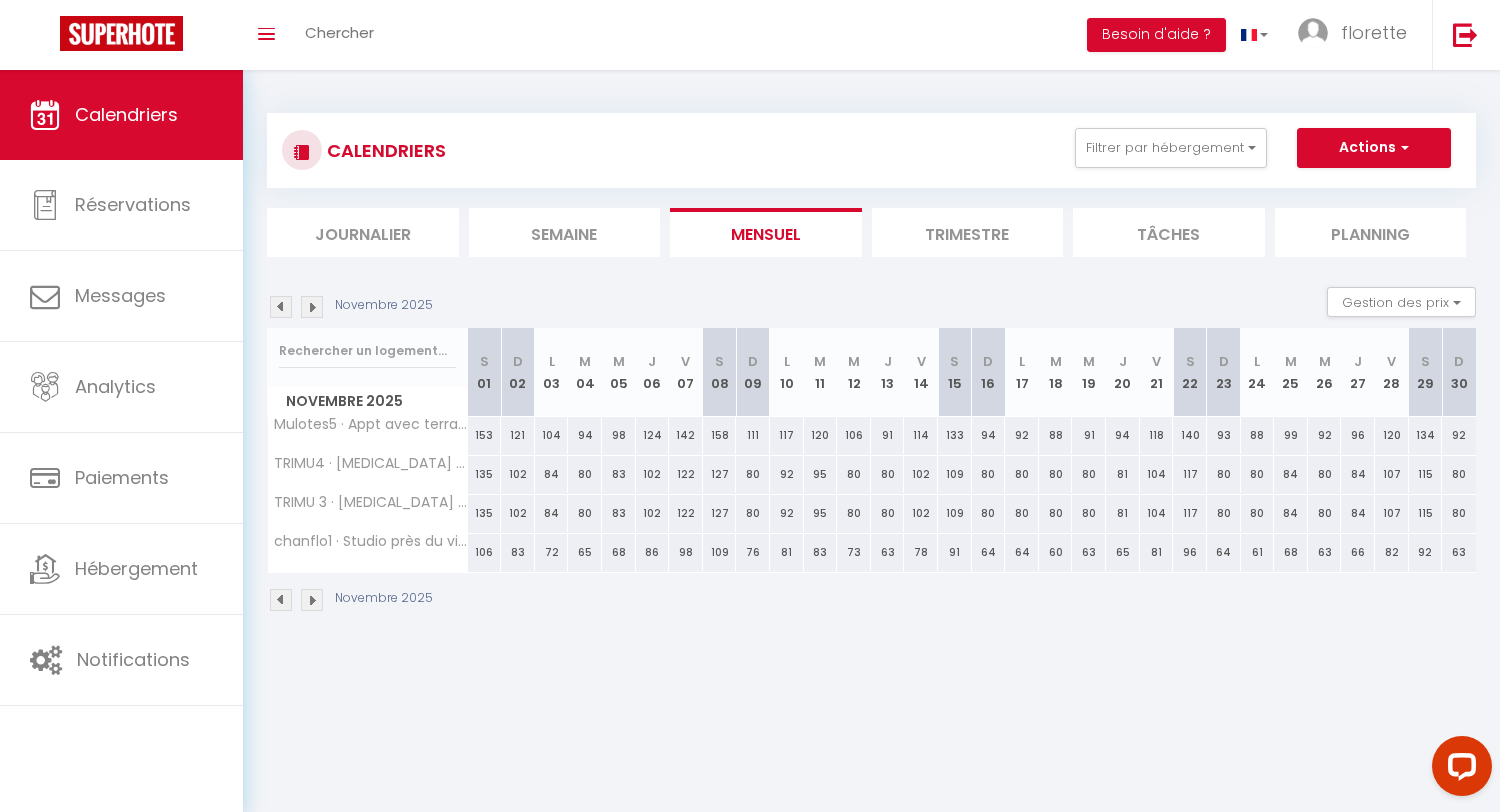 click at bounding box center [281, 307] 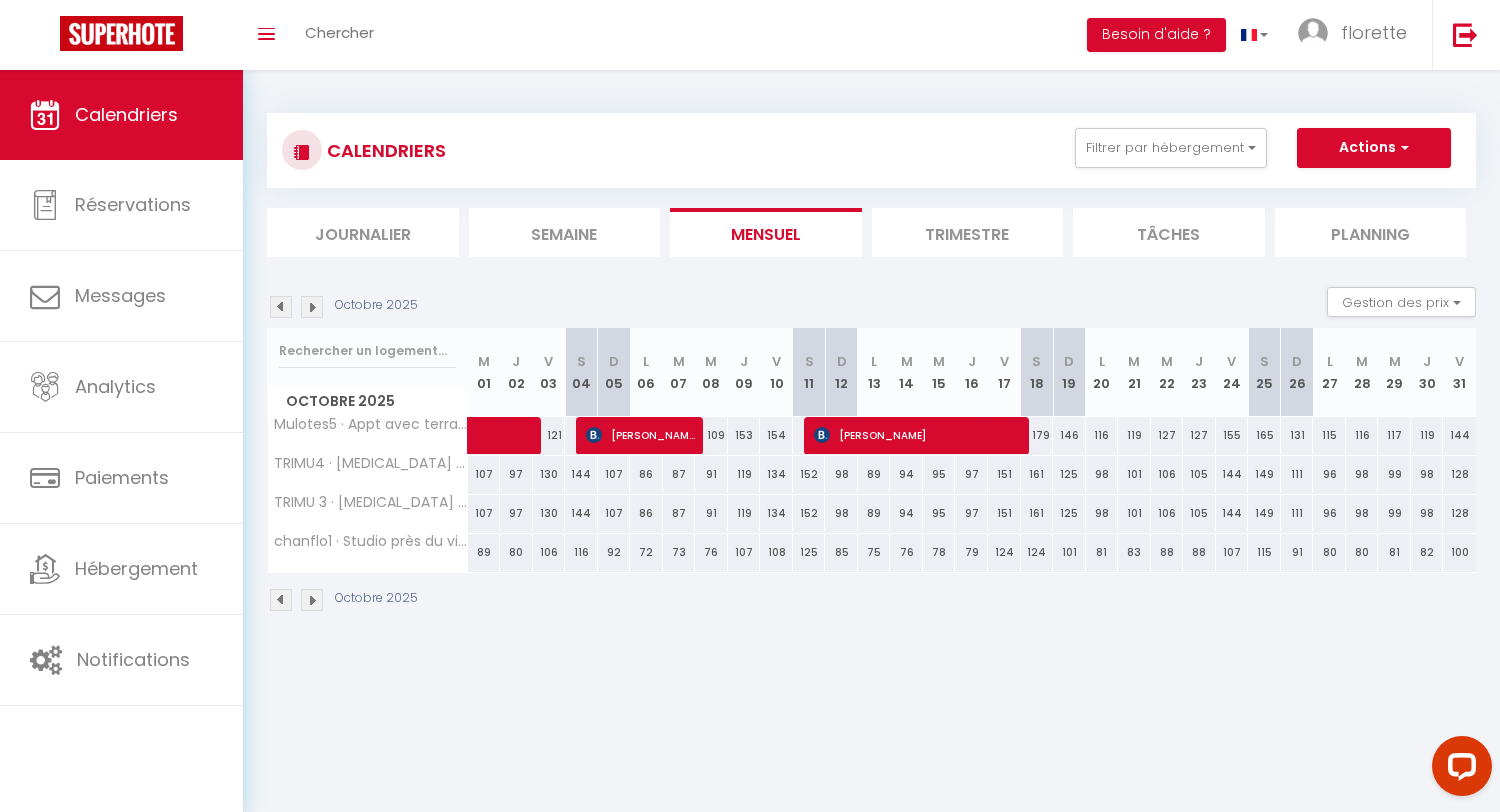 click at bounding box center (281, 307) 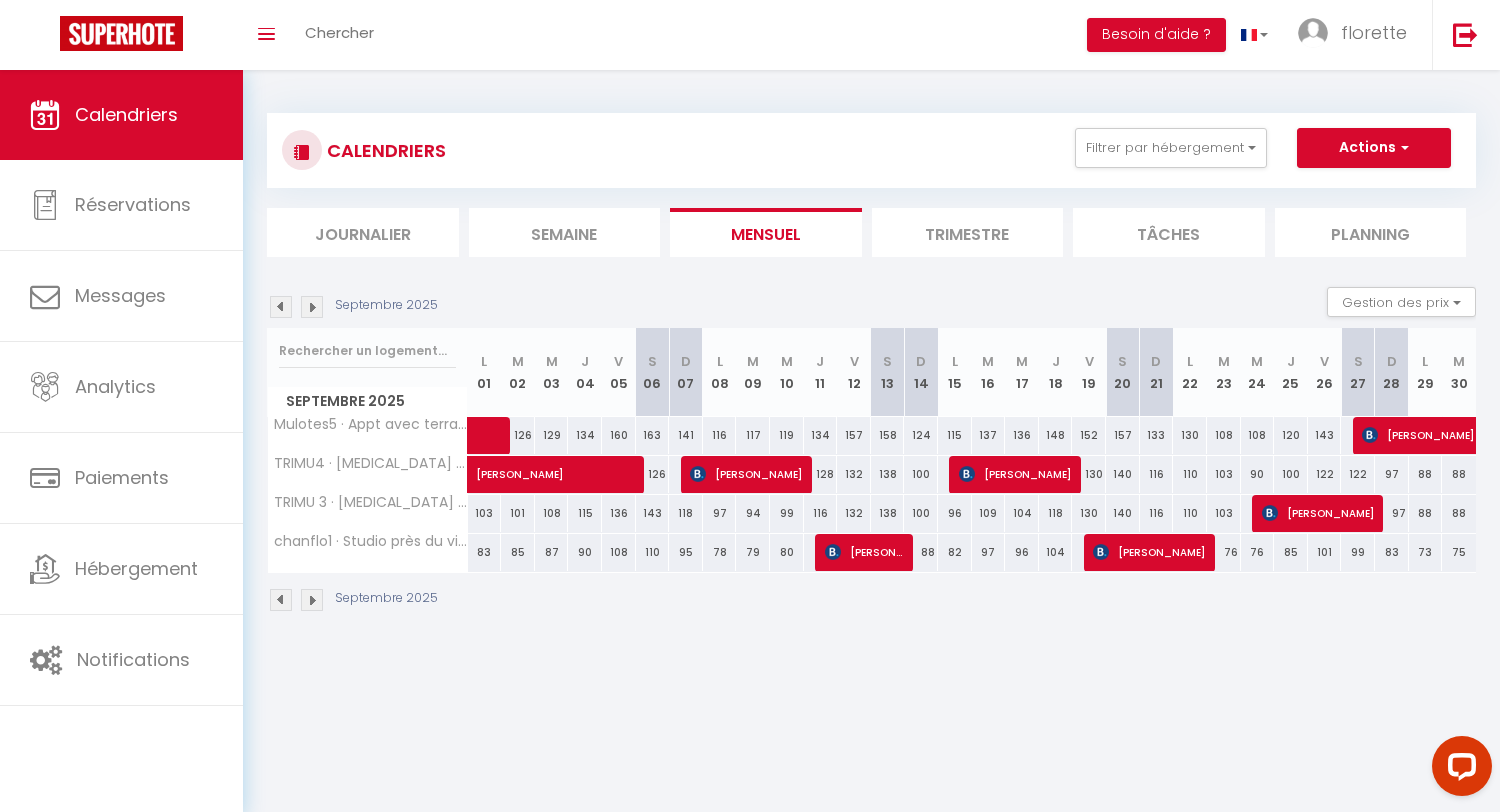 click at bounding box center [281, 307] 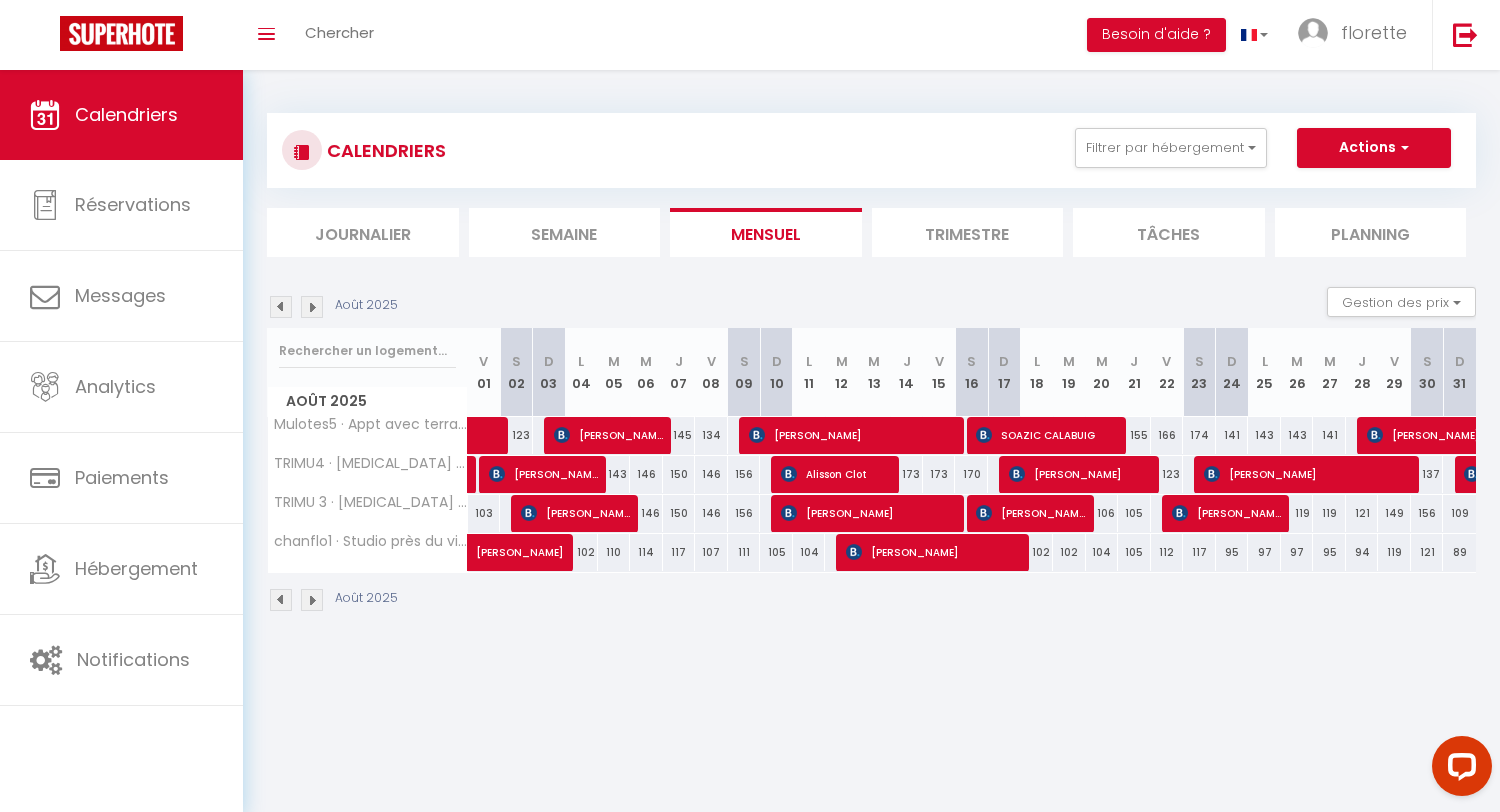 click at bounding box center (281, 307) 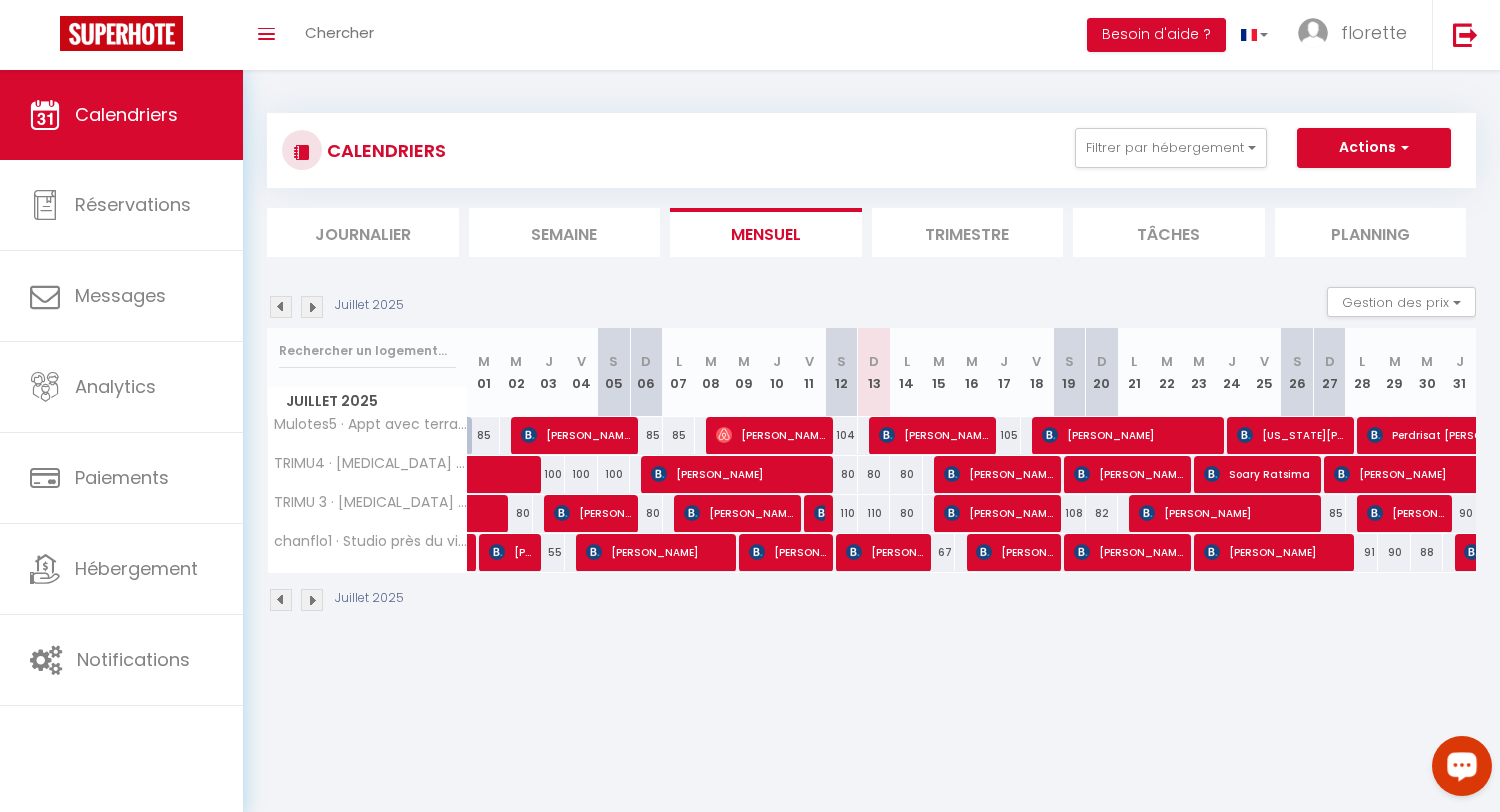 click on "Coaching SuperHote ce soir à 18h00, pour participer:  [URL][DOMAIN_NAME][SECURITY_DATA]   ×     Toggle navigation       Toggle Search     Toggle menubar     Chercher   BUTTON
Besoin d'aide ?
florette   Paramètres        Équipe     Résultat de la recherche   Aucun résultat     Calendriers     Réservations     Messages     Analytics      Paiements     Hébergement     Notifications                 Résultat de la recherche   Id   Appart   Voyageur    Checkin   Checkout   Nuits   Pers.   Plateforme   Statut     Résultat de la recherche   Aucun résultat           CALENDRIERS
Filtrer par hébergement
Tous       Mulotes5 · Appt avec terrasse au centre ville     [GEOGRAPHIC_DATA] · [MEDICAL_DATA] près de [GEOGRAPHIC_DATA] et vieux port4     TRIMU 3 · [MEDICAL_DATA] près de [GEOGRAPHIC_DATA] et du vieux port3     chanflo1 · Studio près du vieux port et de [GEOGRAPHIC_DATA]    [GEOGRAPHIC_DATA]" at bounding box center (750, 476) 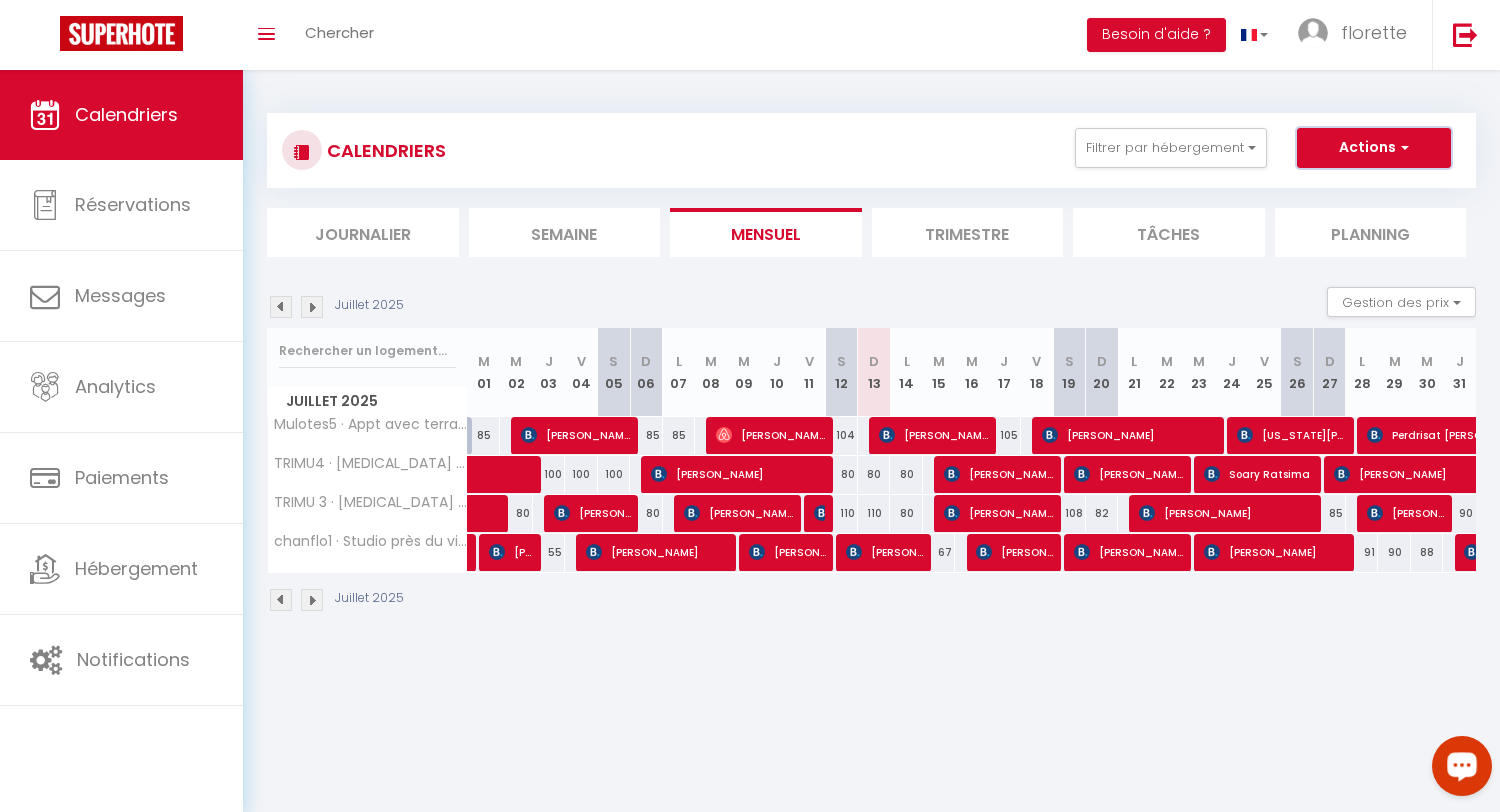 click on "Actions" at bounding box center (1374, 148) 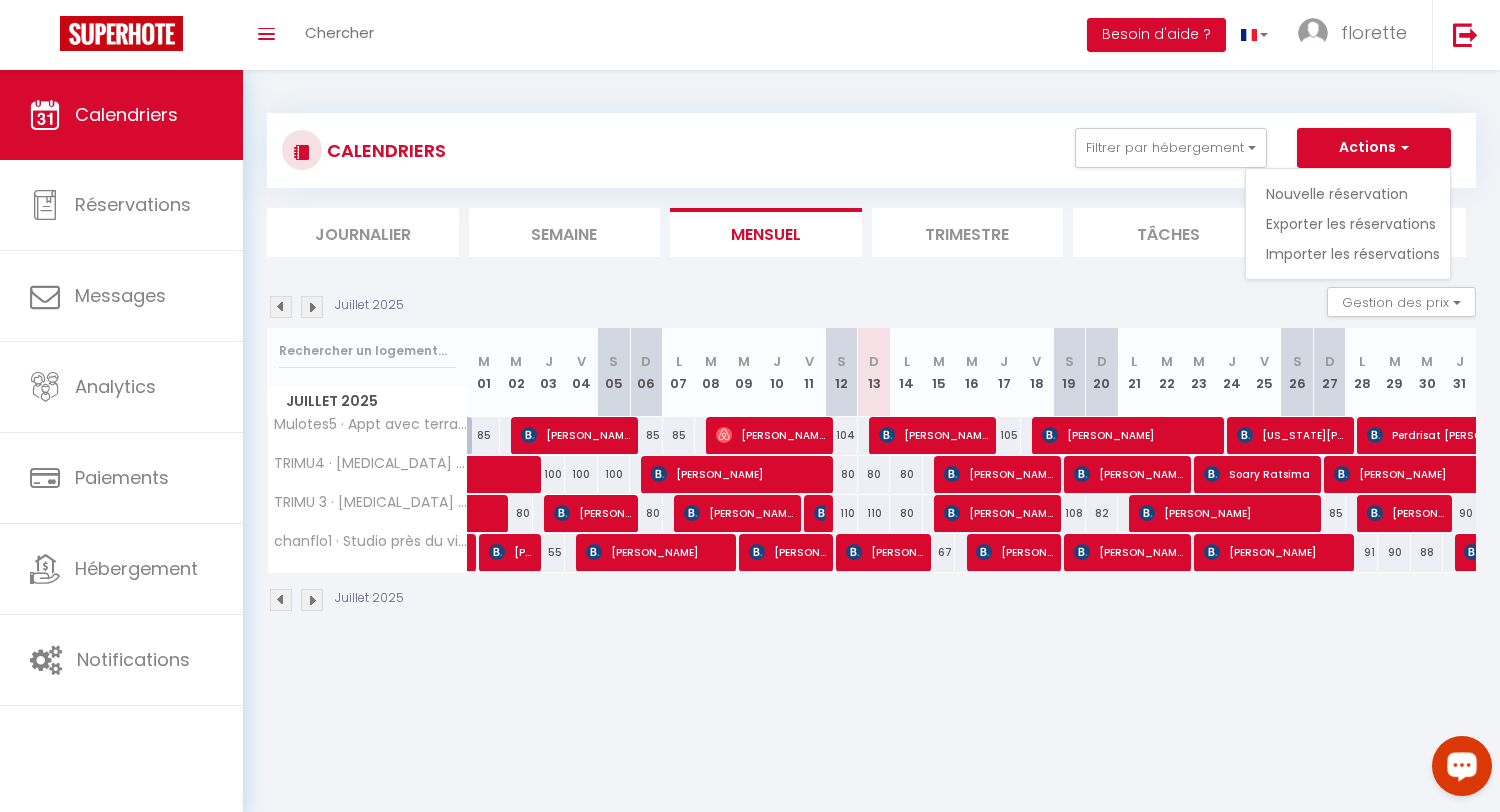 click on "[PERSON_NAME]" at bounding box center [1449, 474] 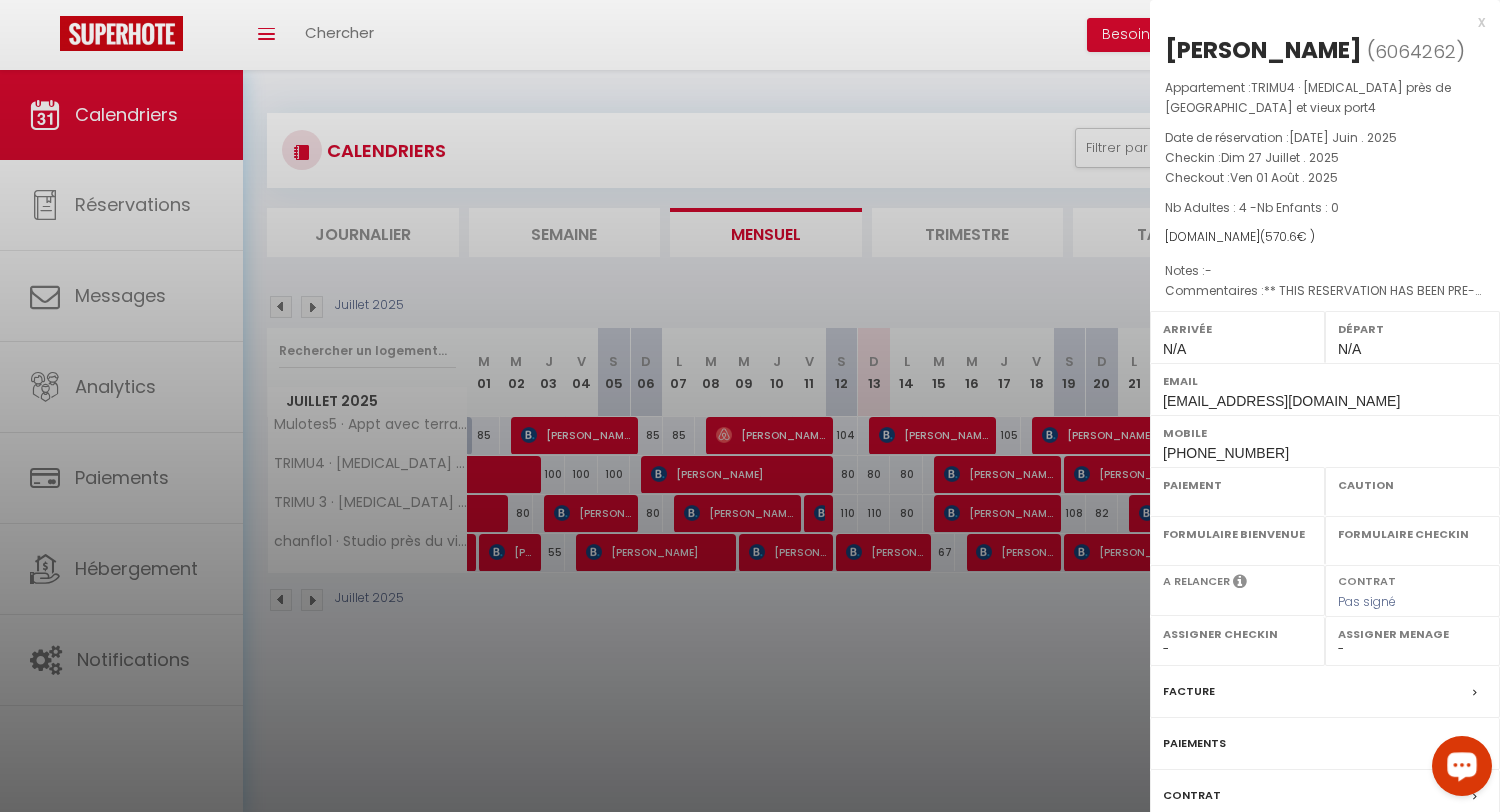 select on "OK" 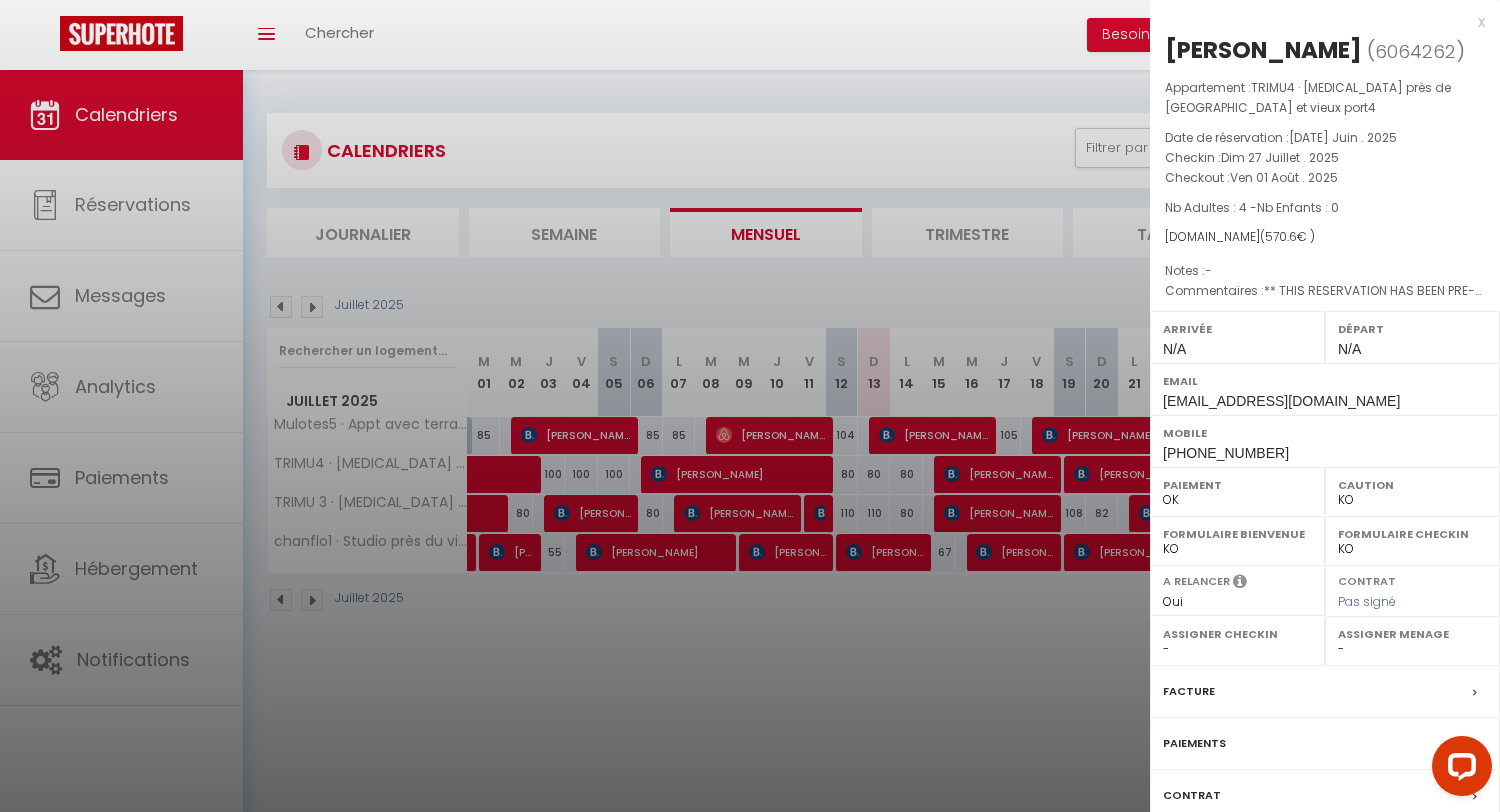 click on "x" at bounding box center [1317, 22] 